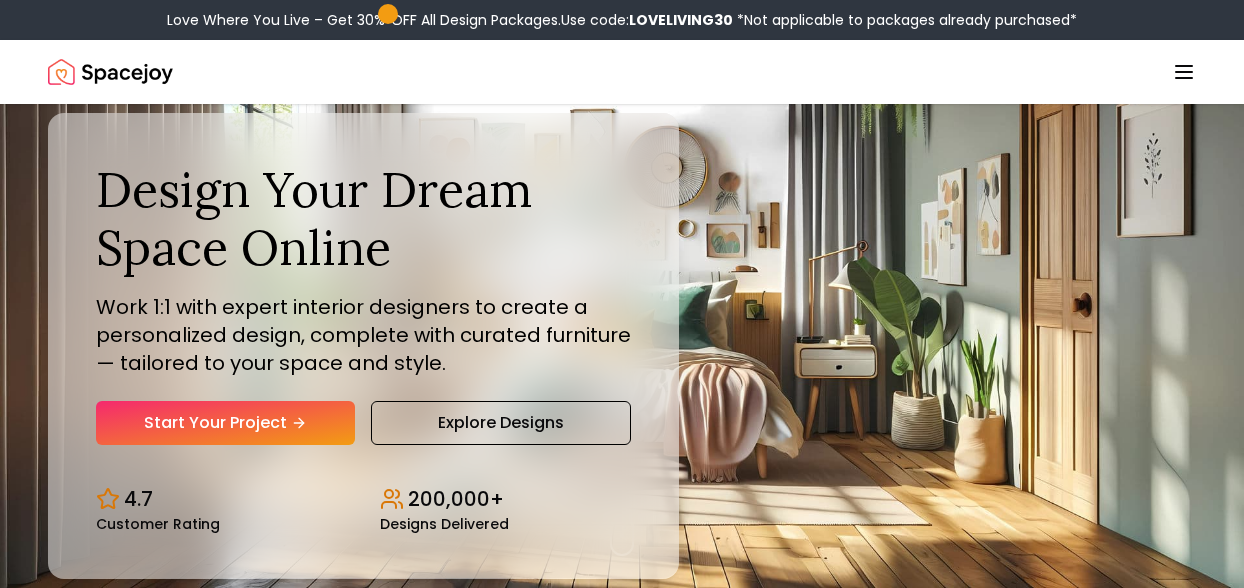 scroll, scrollTop: 0, scrollLeft: 0, axis: both 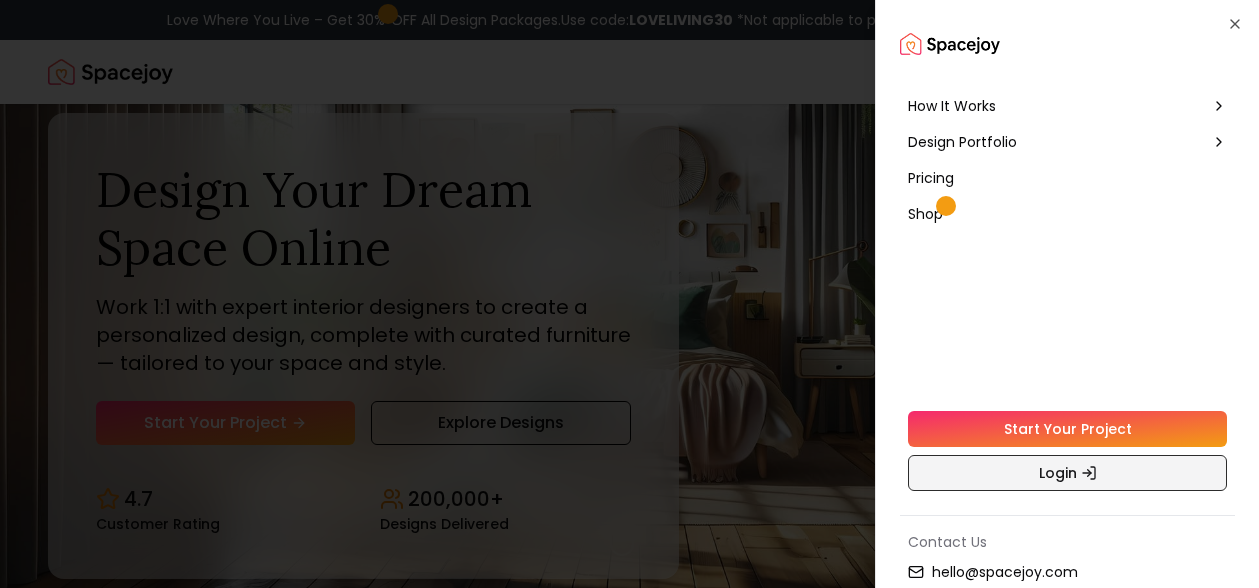 click on "Login" at bounding box center (1067, 473) 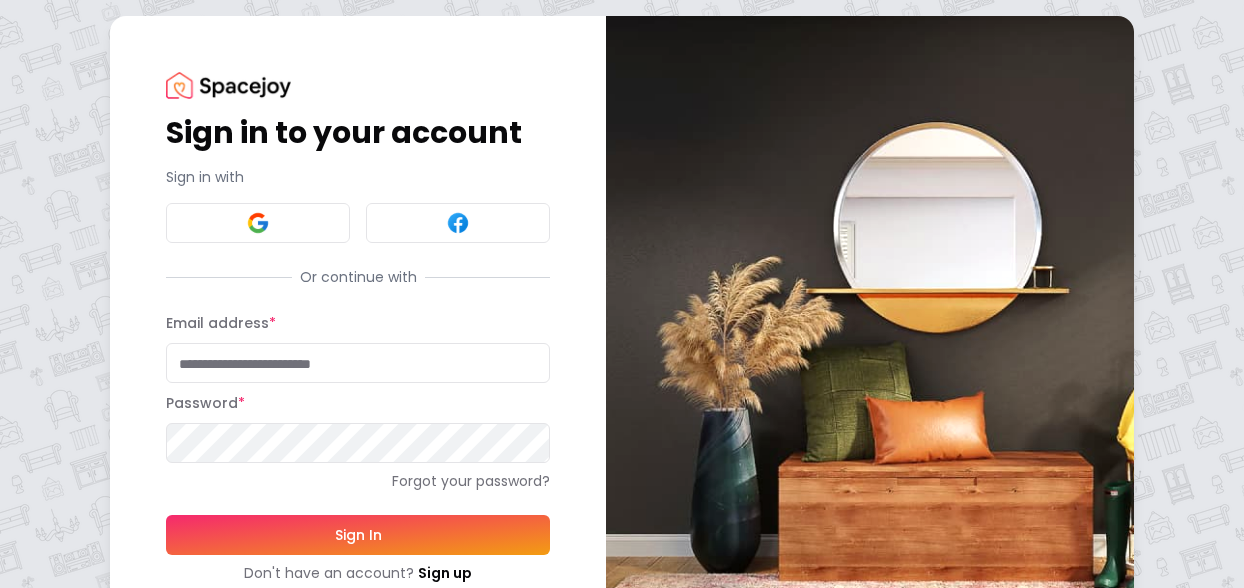 click on "Email address  *" at bounding box center (358, 363) 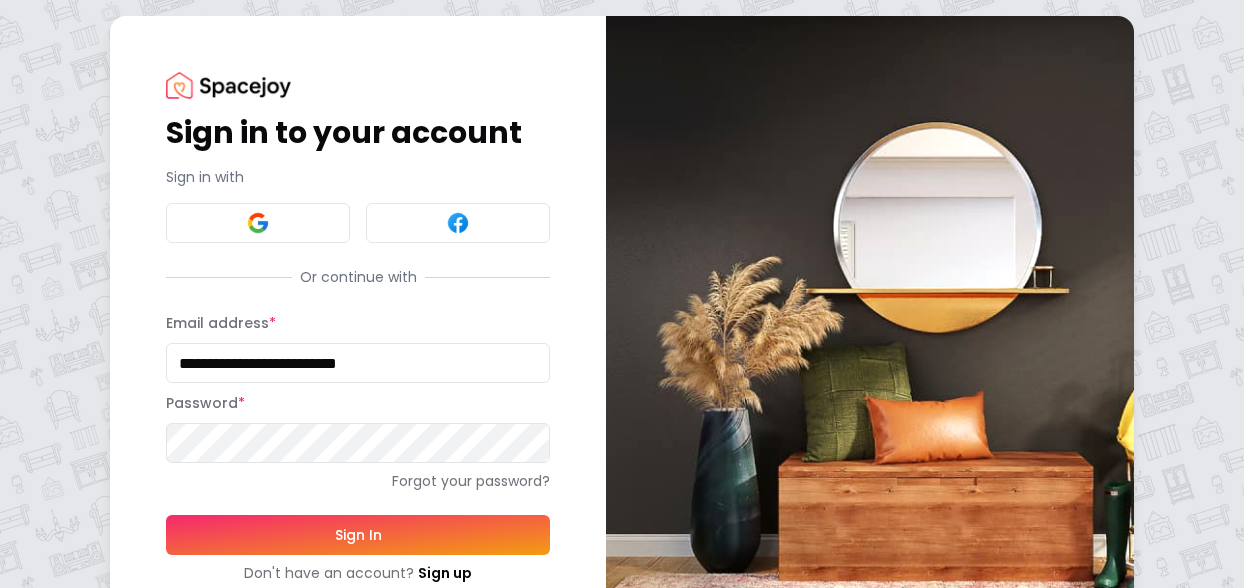 click on "Sign In" at bounding box center [358, 535] 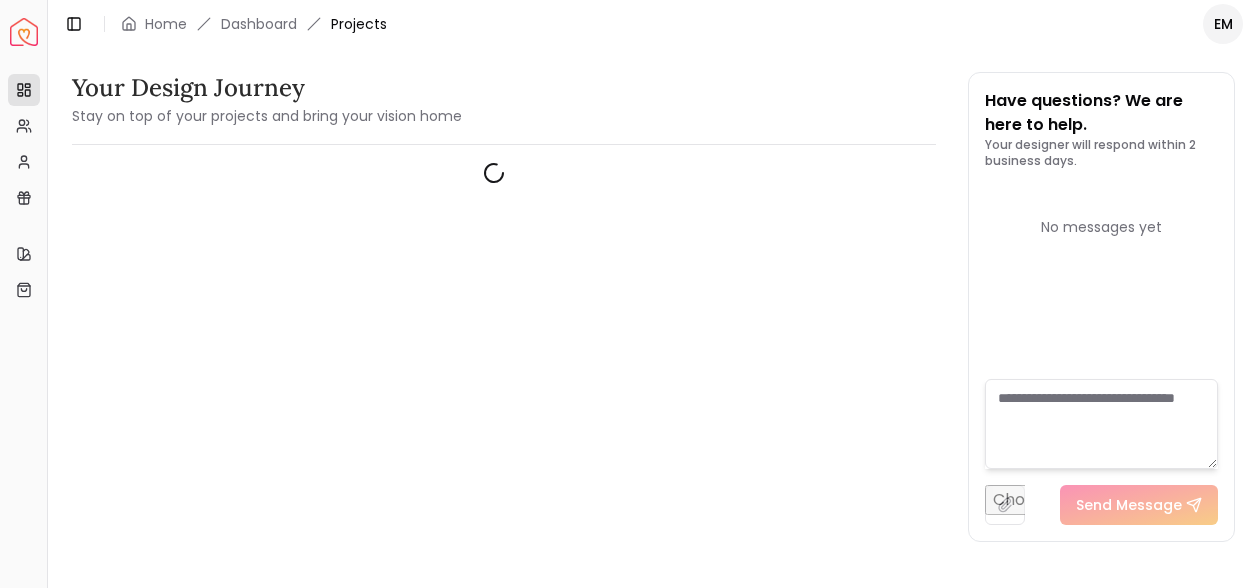 scroll, scrollTop: 0, scrollLeft: 0, axis: both 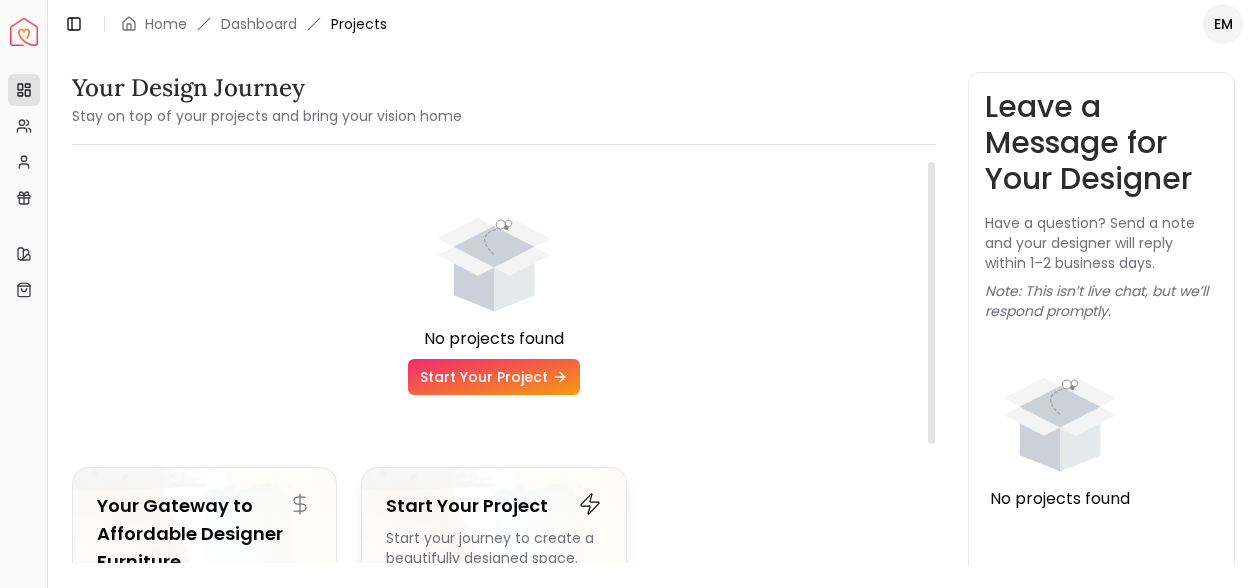 click on "Start Your Project Start your journey to create a beautifully designed space. Start a project and let us match you with a designer. Let's bring your vision to life! Start Your Project" at bounding box center (493, 602) 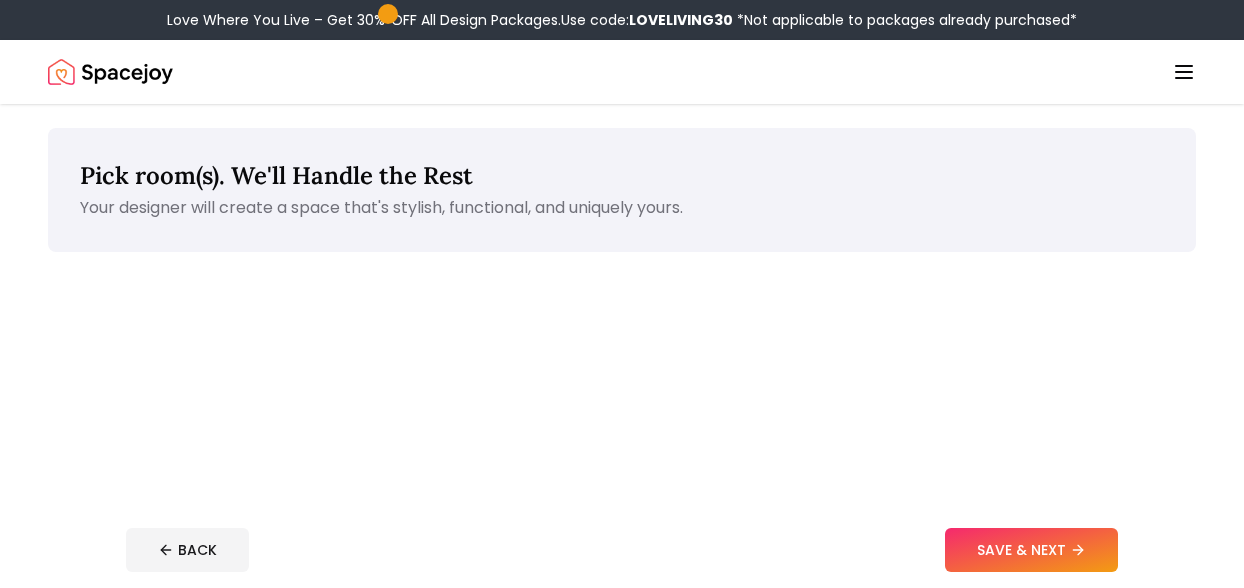 scroll, scrollTop: 0, scrollLeft: 0, axis: both 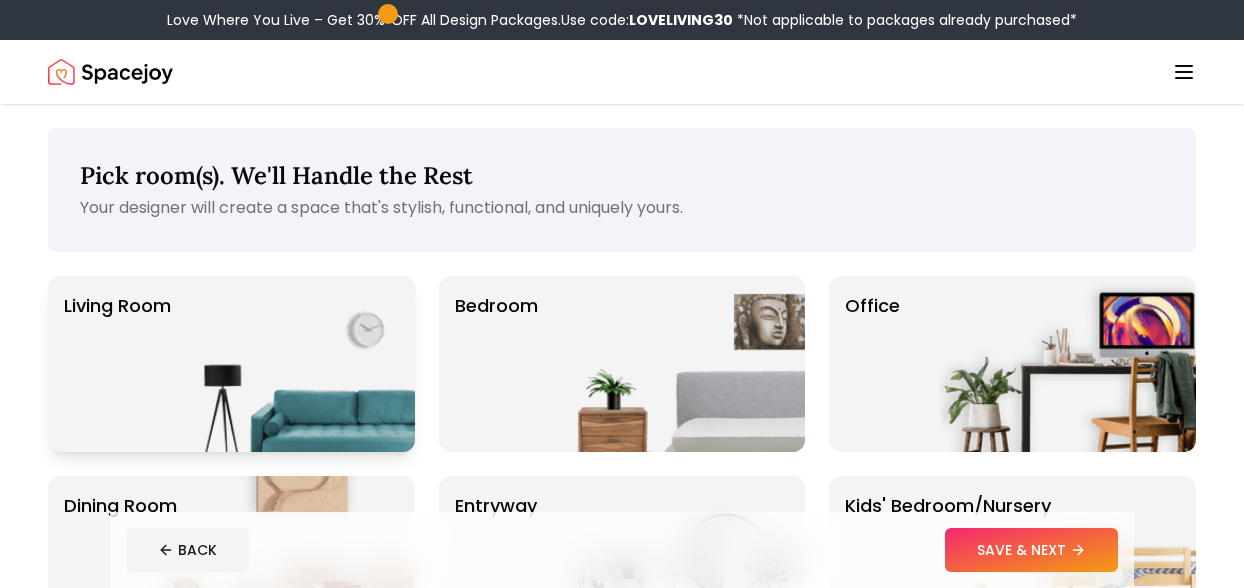 click at bounding box center (287, 364) 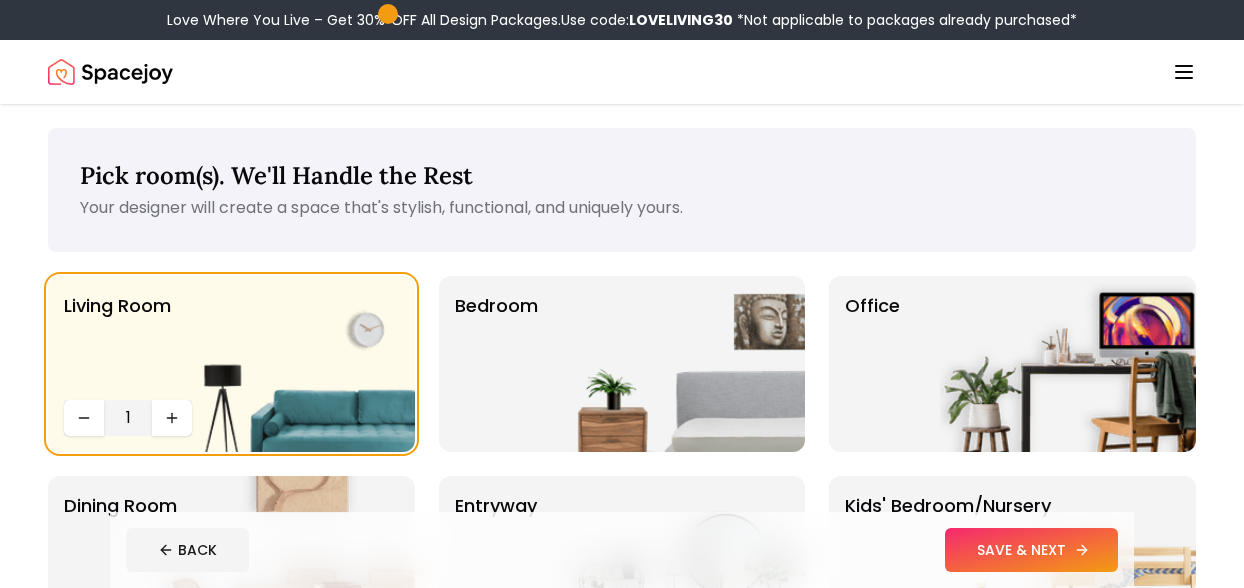 click on "SAVE & NEXT" at bounding box center (1031, 550) 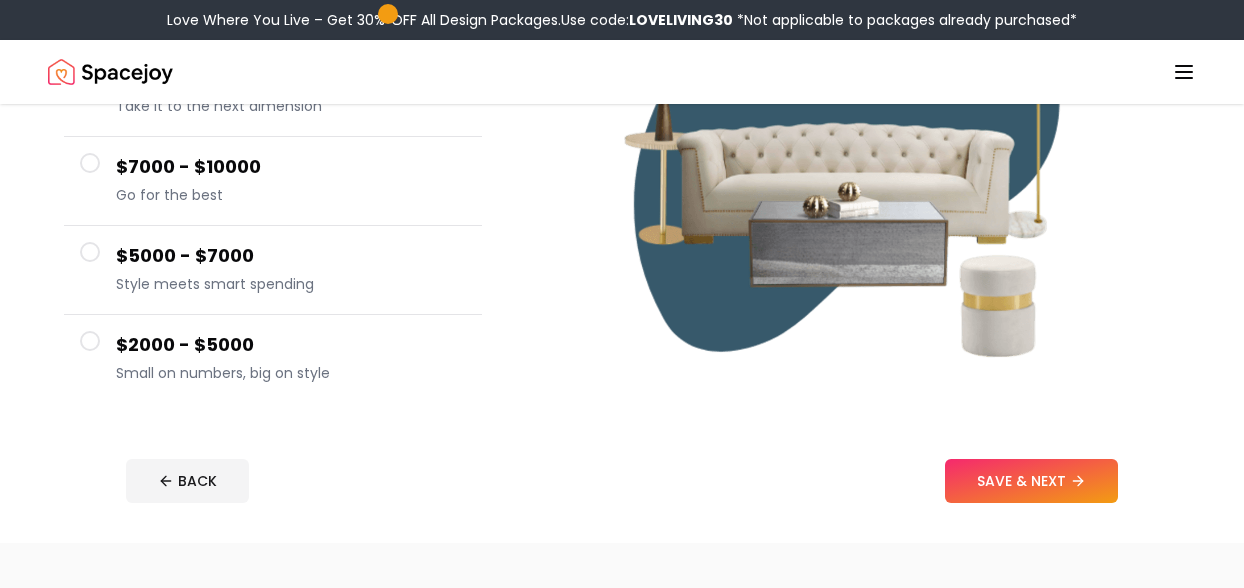 scroll, scrollTop: 482, scrollLeft: 0, axis: vertical 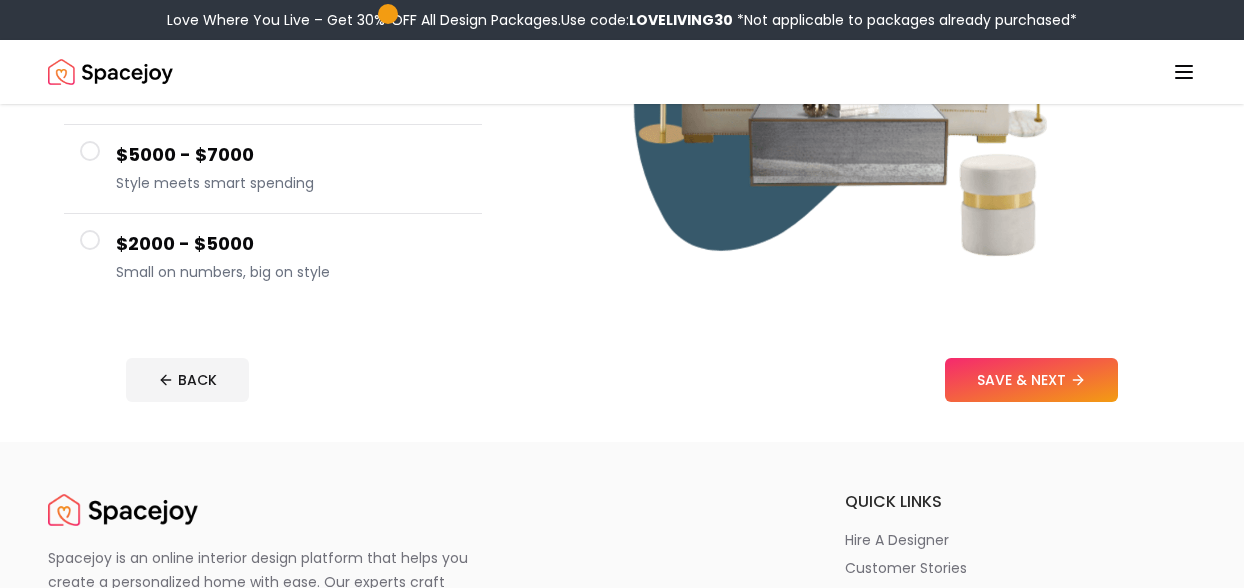 click at bounding box center (90, 240) 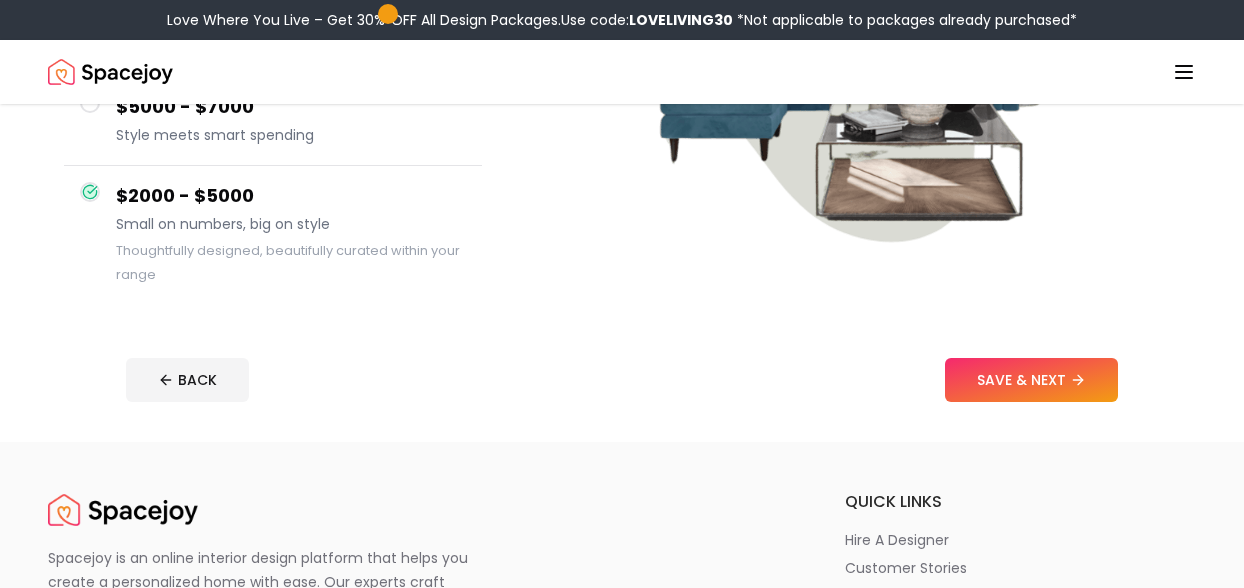 scroll, scrollTop: 434, scrollLeft: 0, axis: vertical 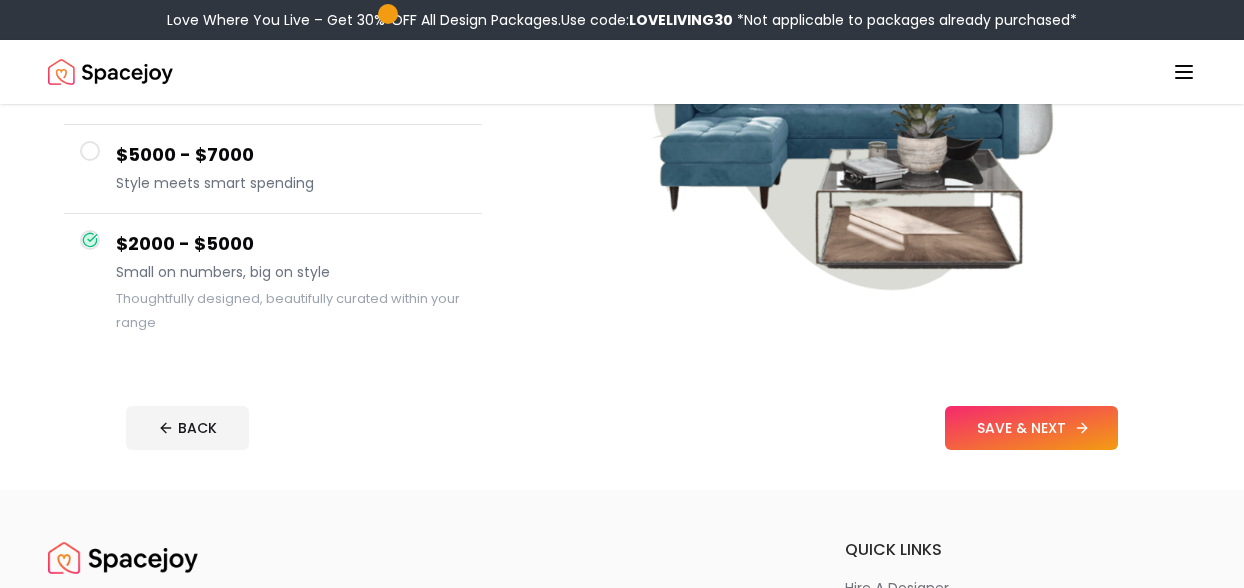 click on "SAVE & NEXT" at bounding box center (1031, 428) 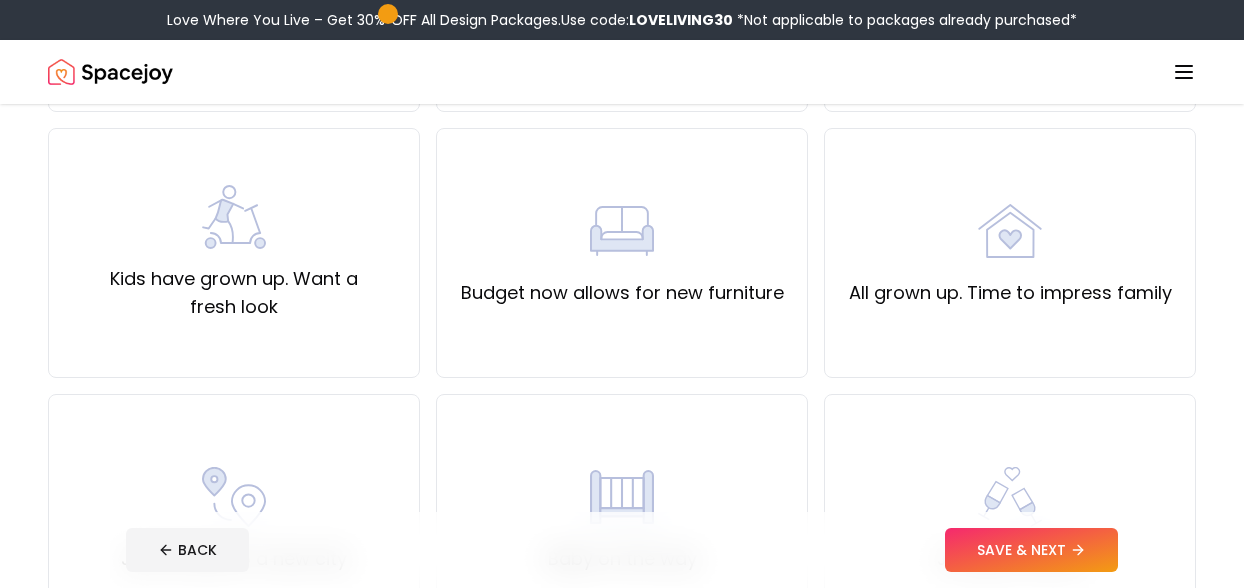 scroll, scrollTop: 0, scrollLeft: 0, axis: both 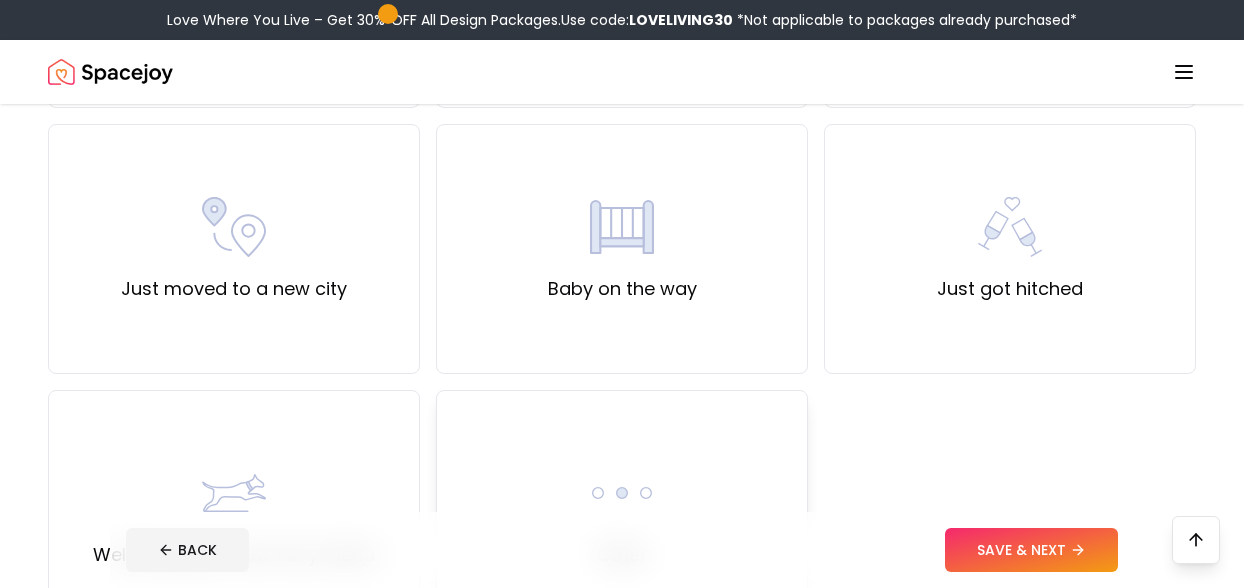 click on "Other" at bounding box center (622, 515) 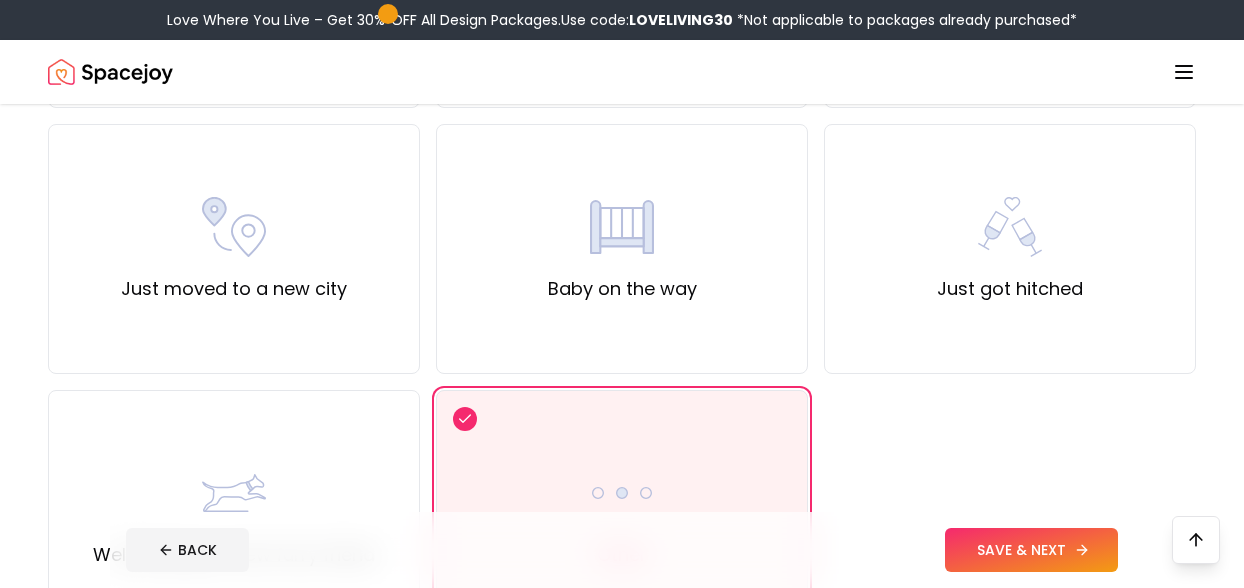 click on "SAVE & NEXT" at bounding box center (1031, 550) 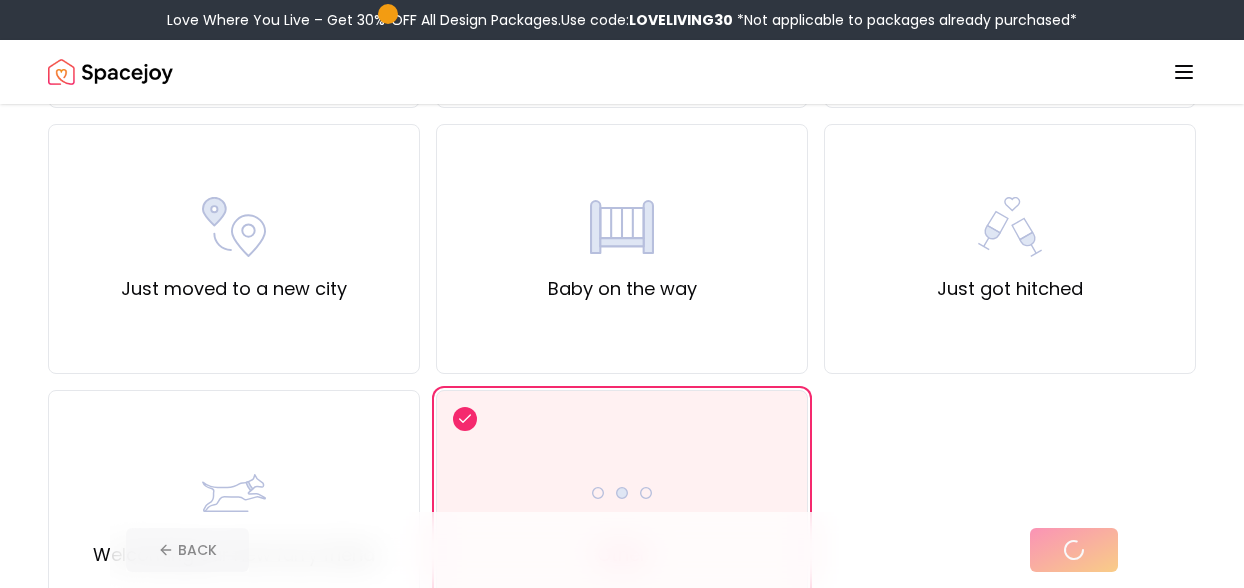 scroll, scrollTop: 0, scrollLeft: 0, axis: both 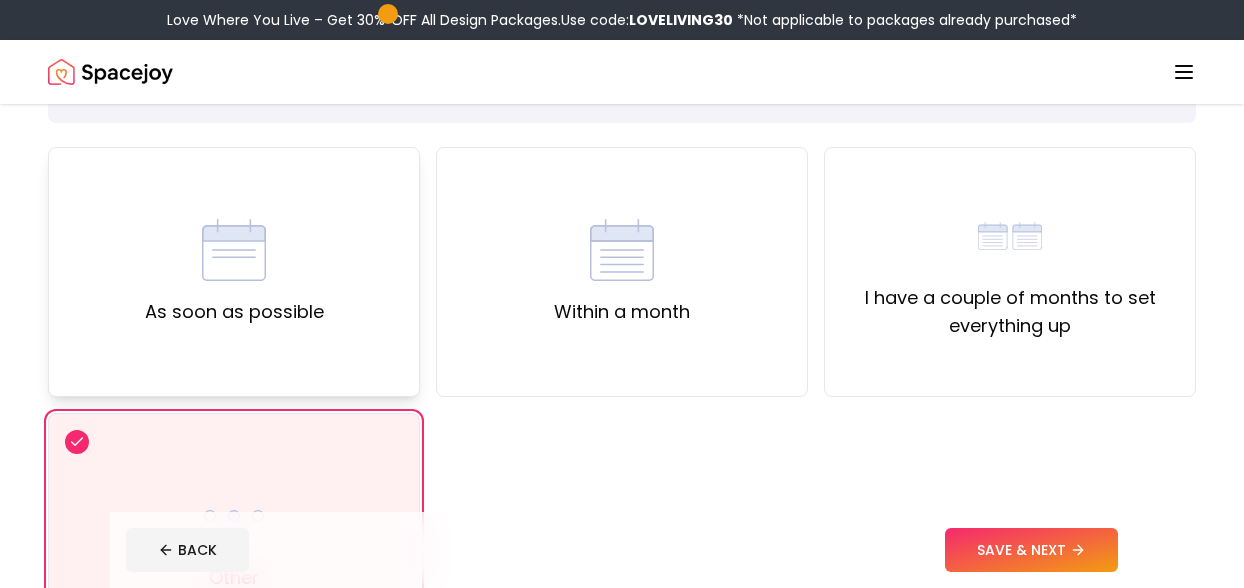 click on "As soon as possible" at bounding box center (234, 272) 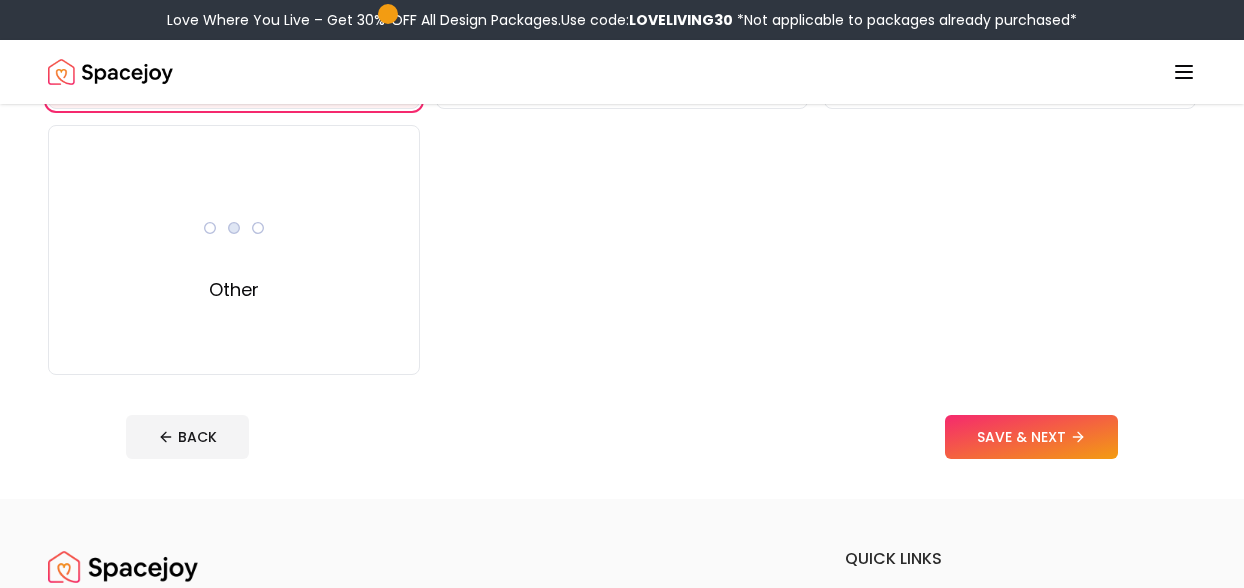 scroll, scrollTop: 424, scrollLeft: 0, axis: vertical 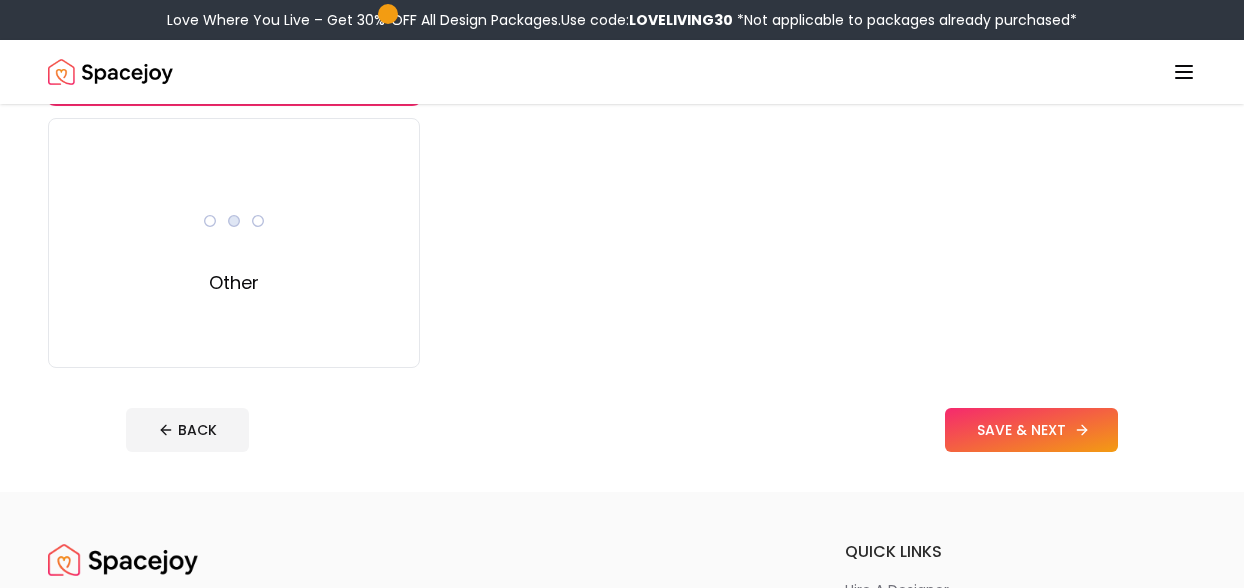 click on "SAVE & NEXT" at bounding box center [1031, 430] 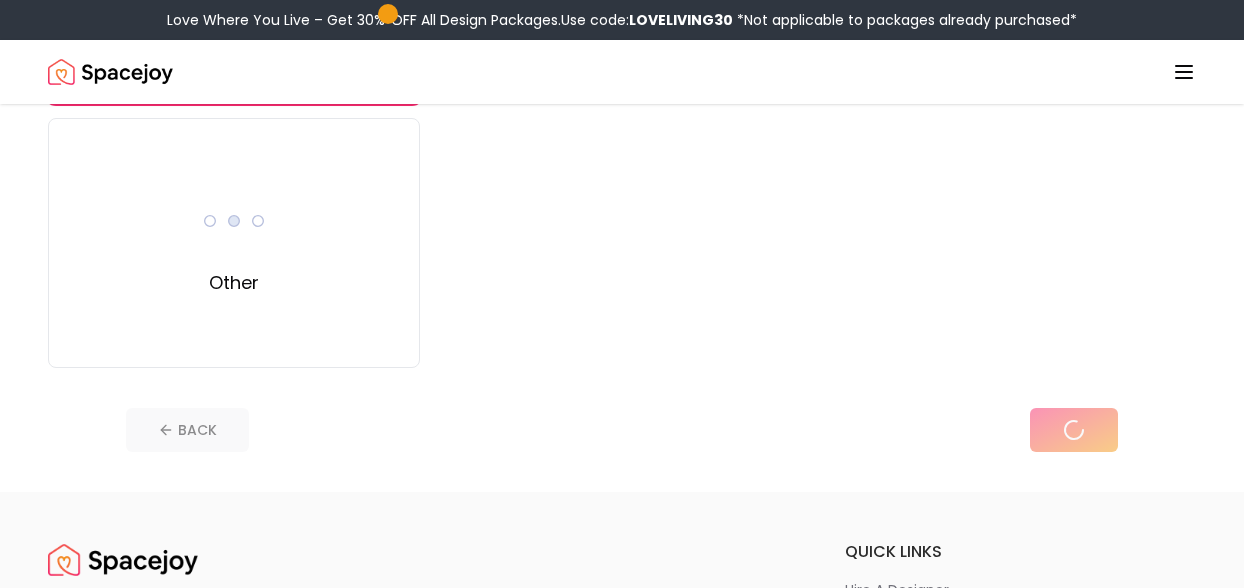 scroll, scrollTop: 0, scrollLeft: 0, axis: both 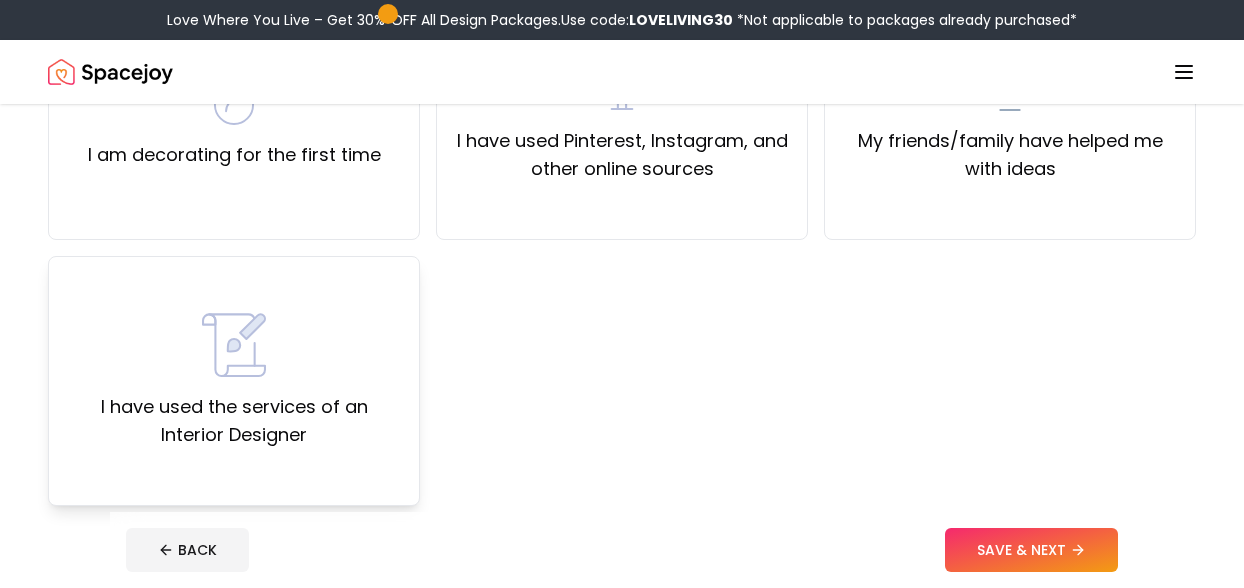 click on "I have used the services of an Interior Designer" at bounding box center (234, 381) 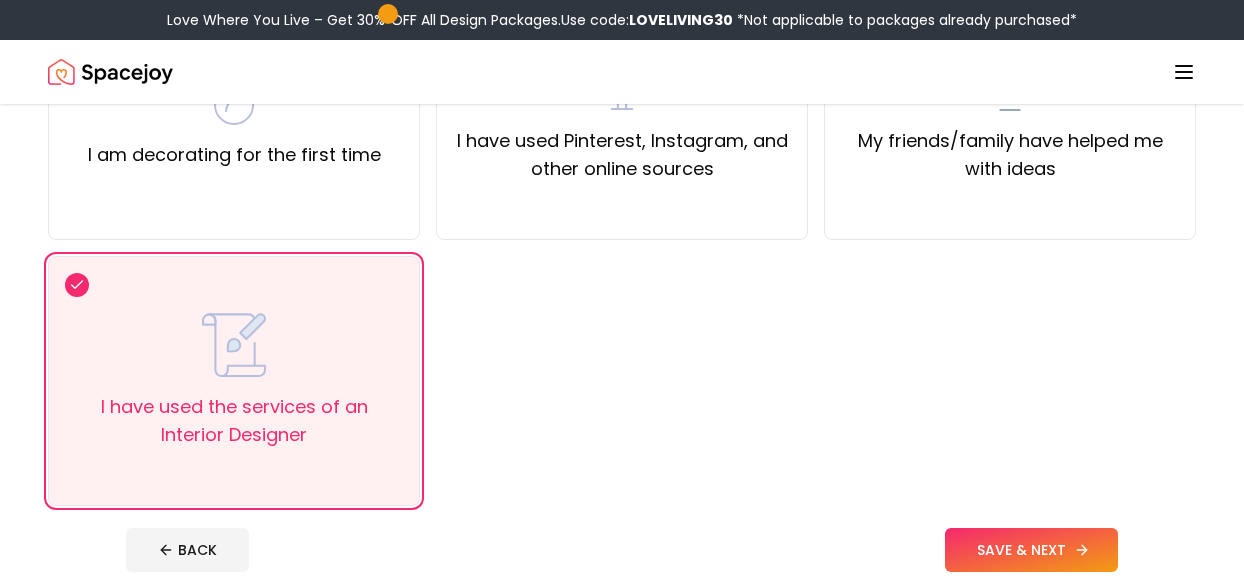 click on "SAVE & NEXT" at bounding box center (1031, 550) 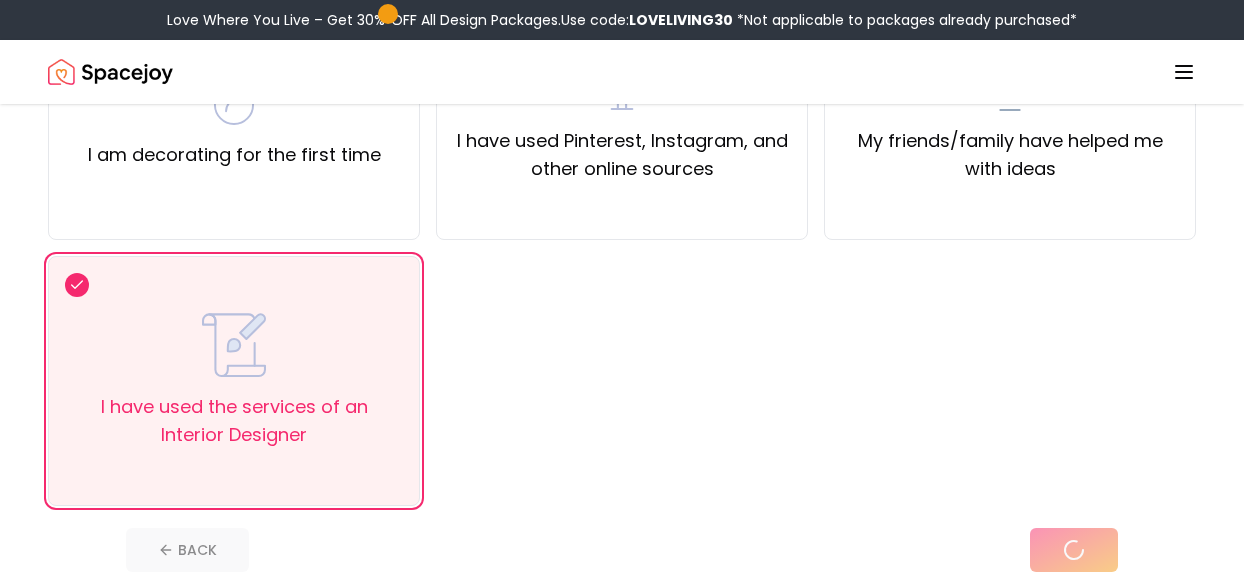 scroll, scrollTop: 20, scrollLeft: 0, axis: vertical 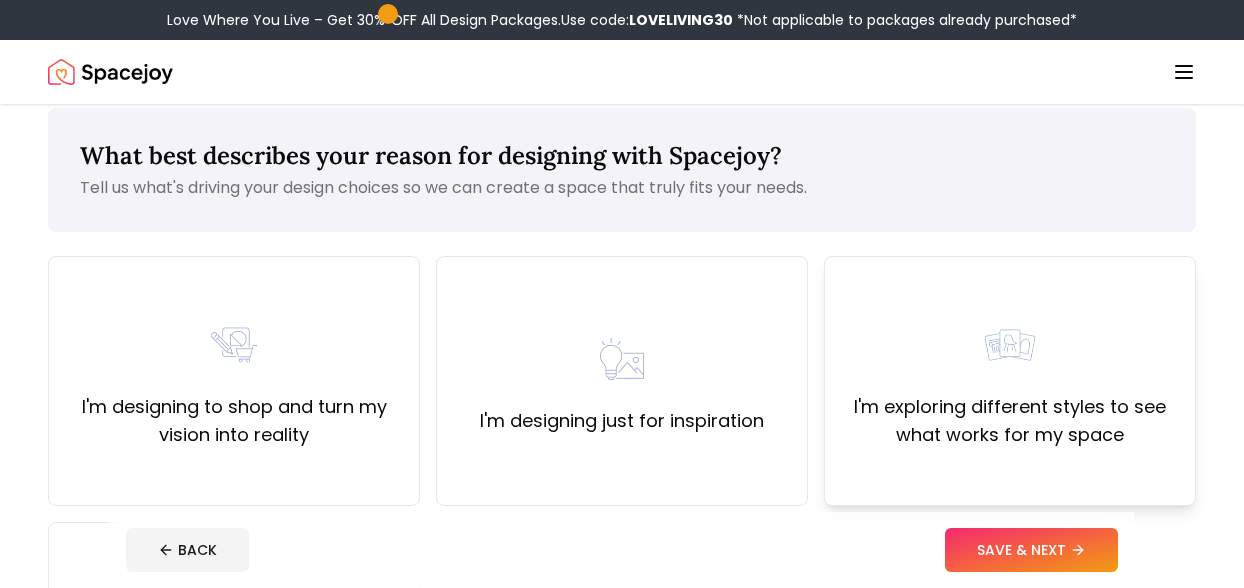 click on "I'm exploring different styles to see what works for my space" at bounding box center (1010, 381) 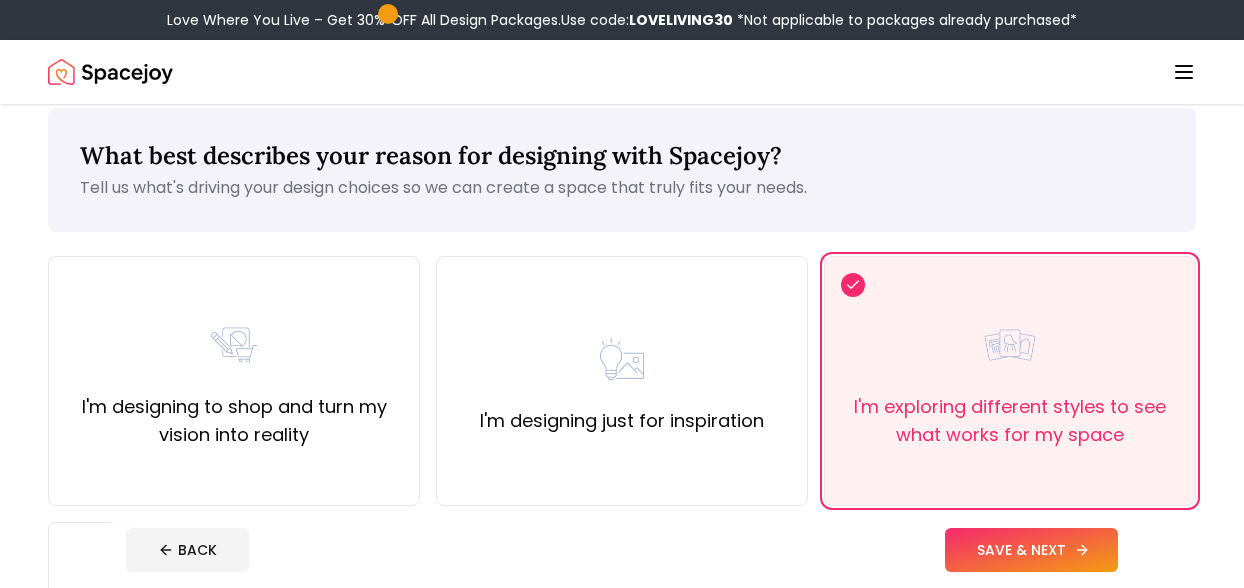 click on "SAVE & NEXT" at bounding box center [1031, 550] 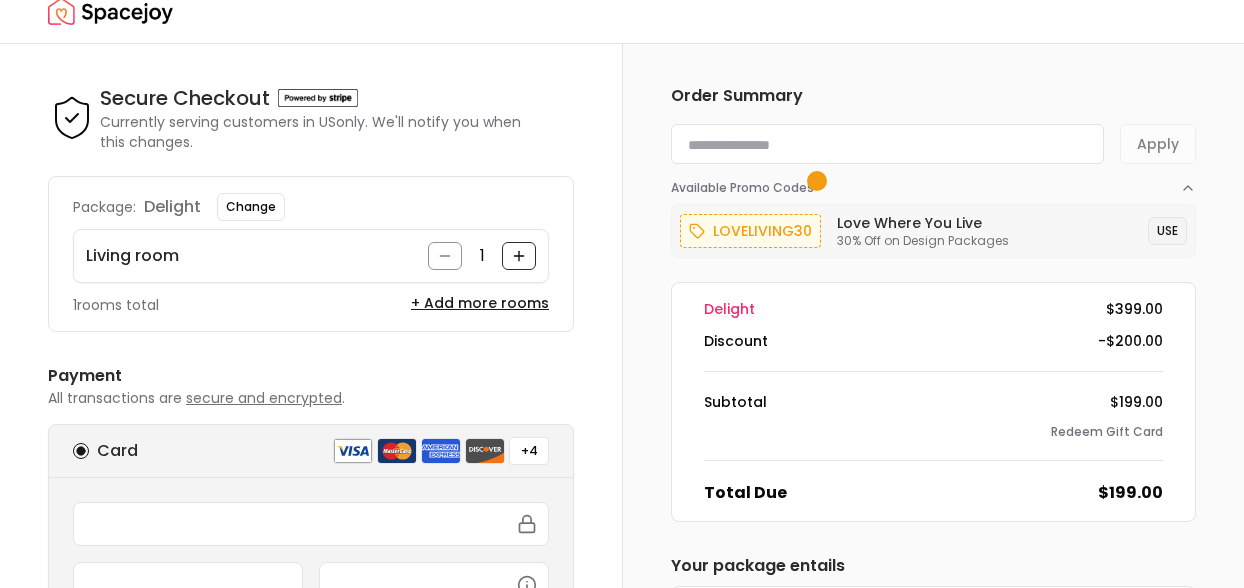 click on "USE" at bounding box center (1167, 231) 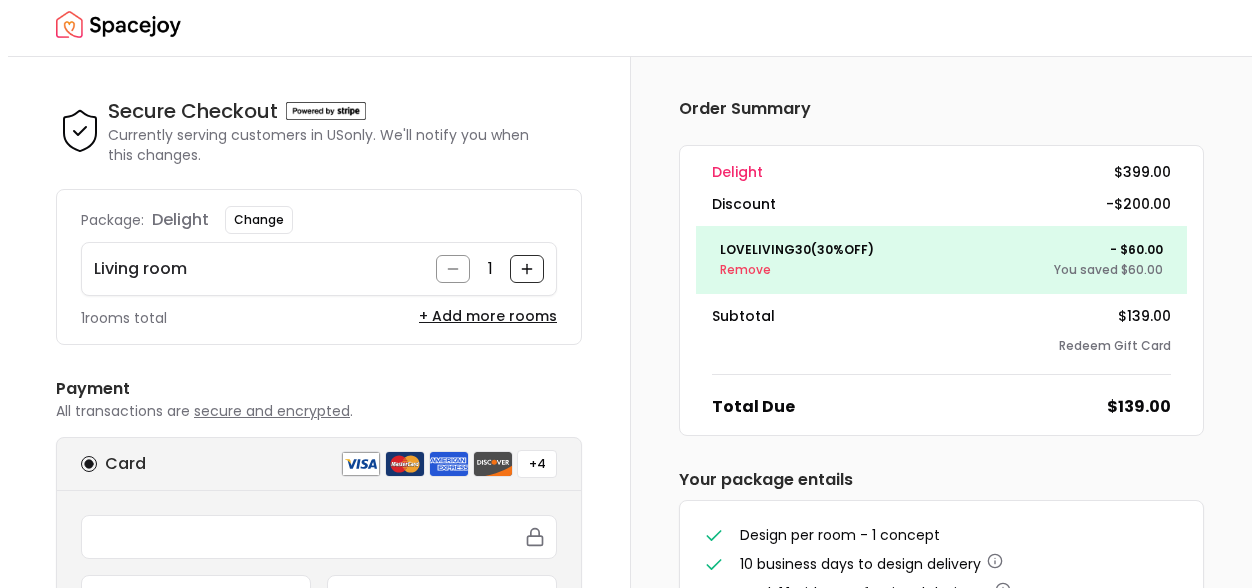 scroll, scrollTop: 0, scrollLeft: 0, axis: both 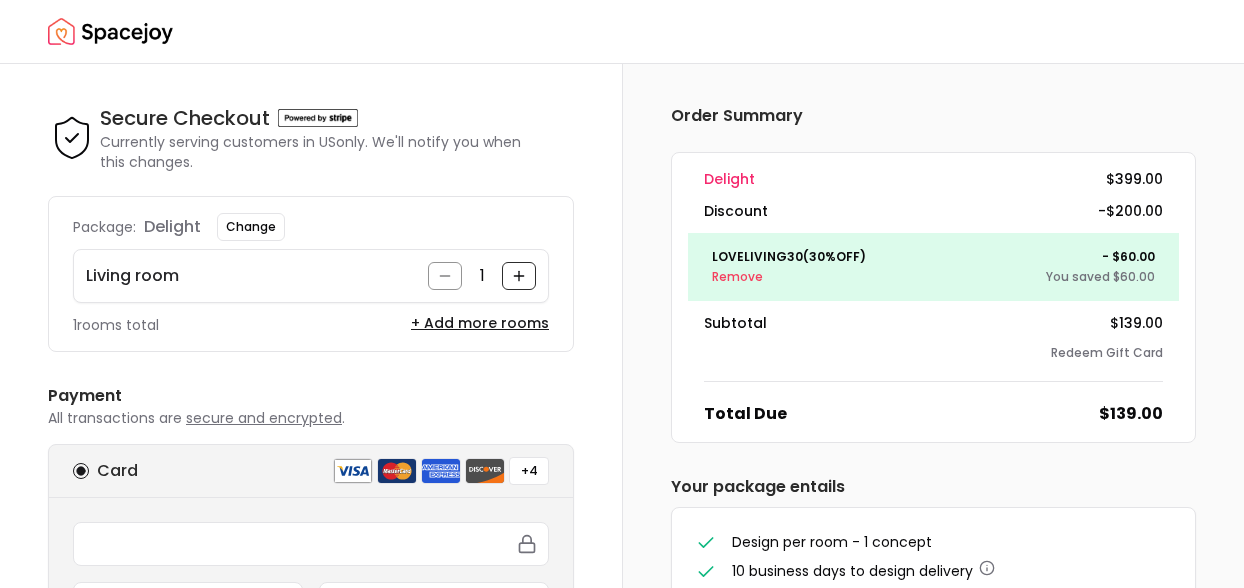 click on "loveliving30  ( 30 %  Off) Remove -   $60.00 You saved   $60.00" at bounding box center [933, 267] 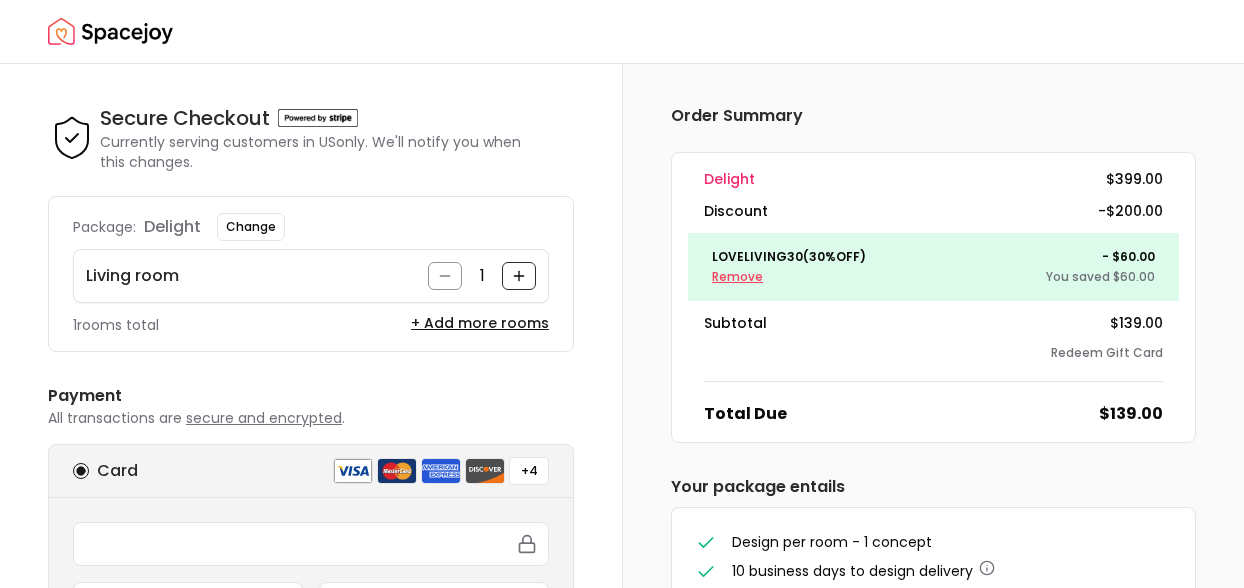 click on "Remove" at bounding box center [789, 277] 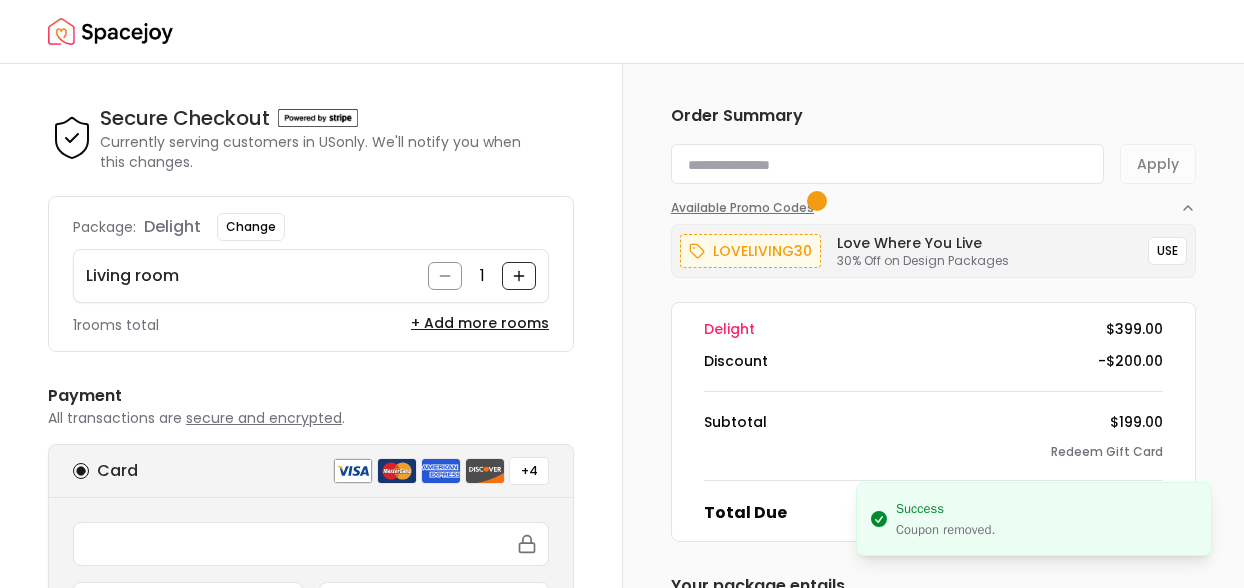 click on "Available Promo Codes" at bounding box center [745, 208] 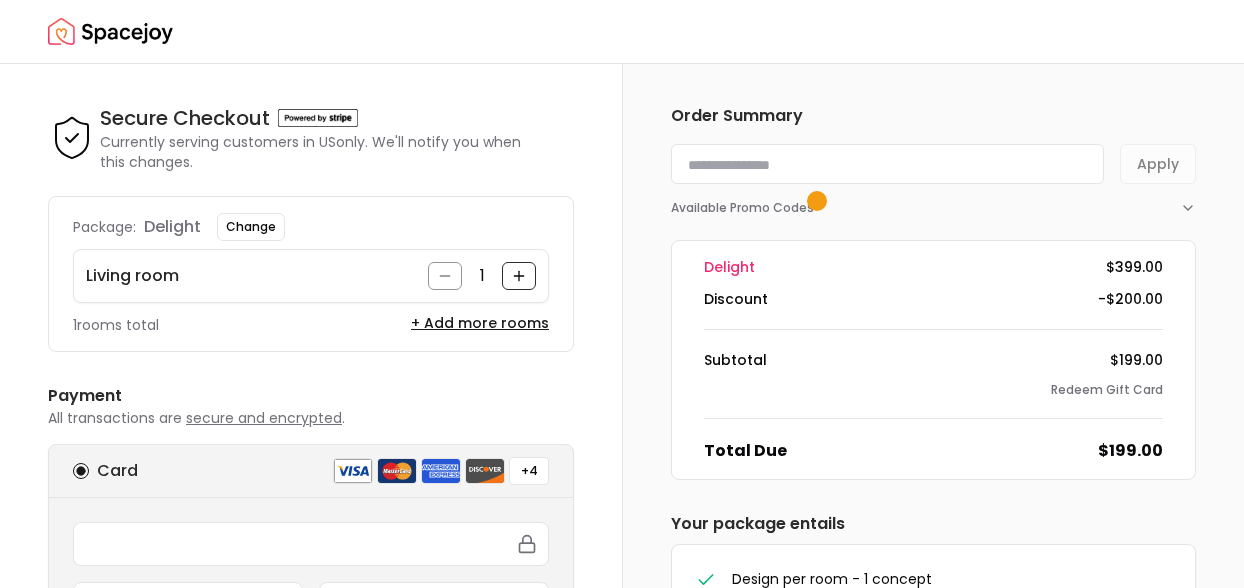 click at bounding box center [887, 164] 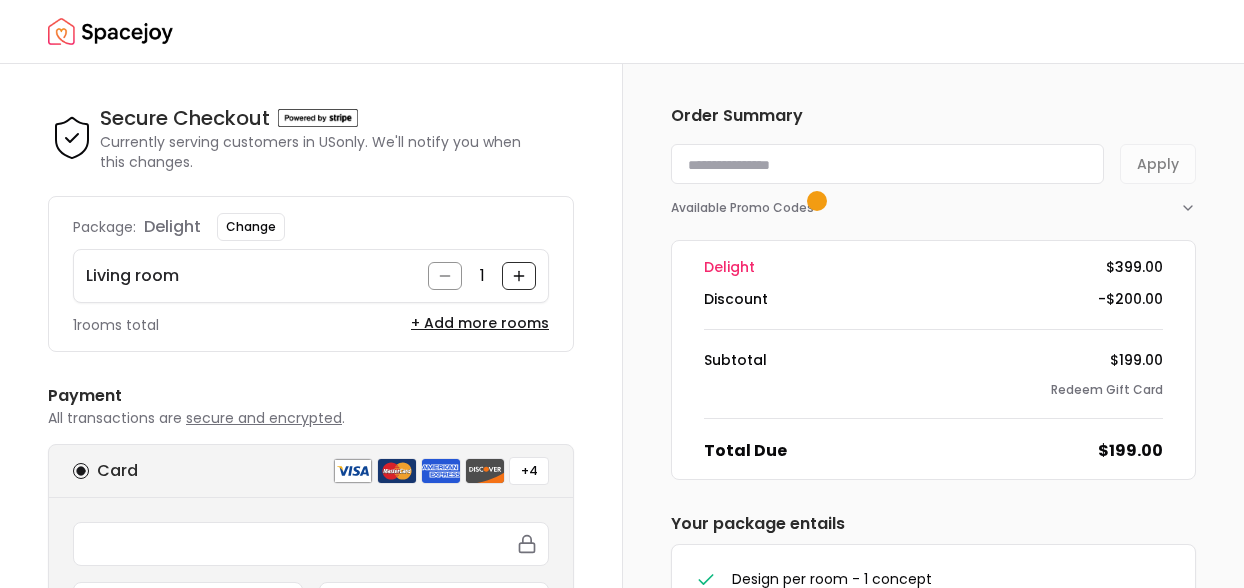 paste on "*********" 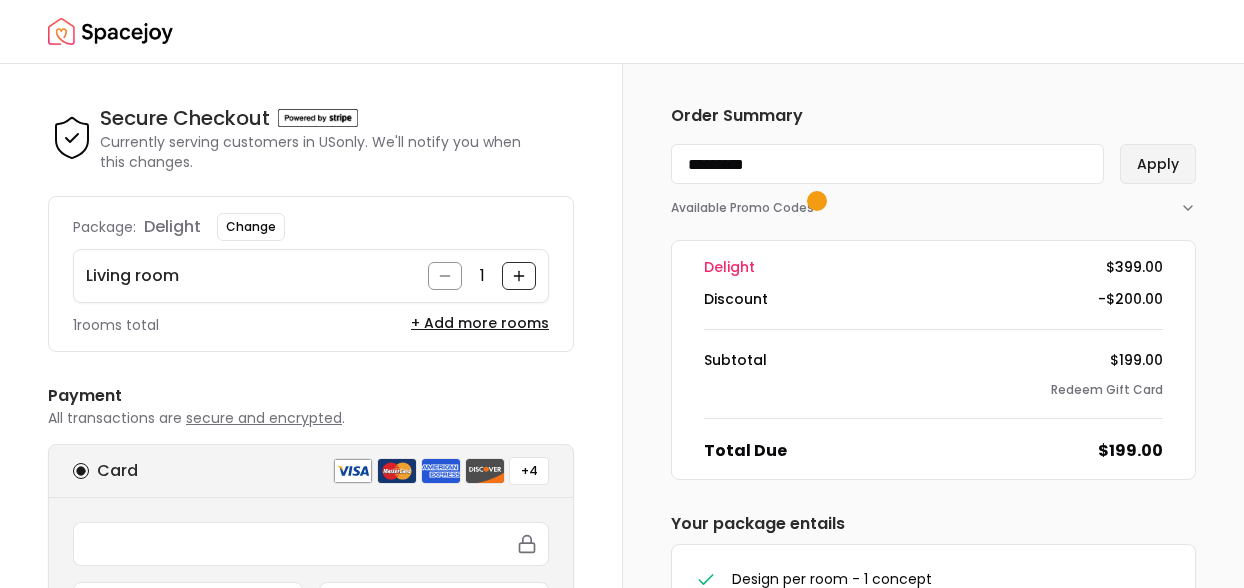 type on "*********" 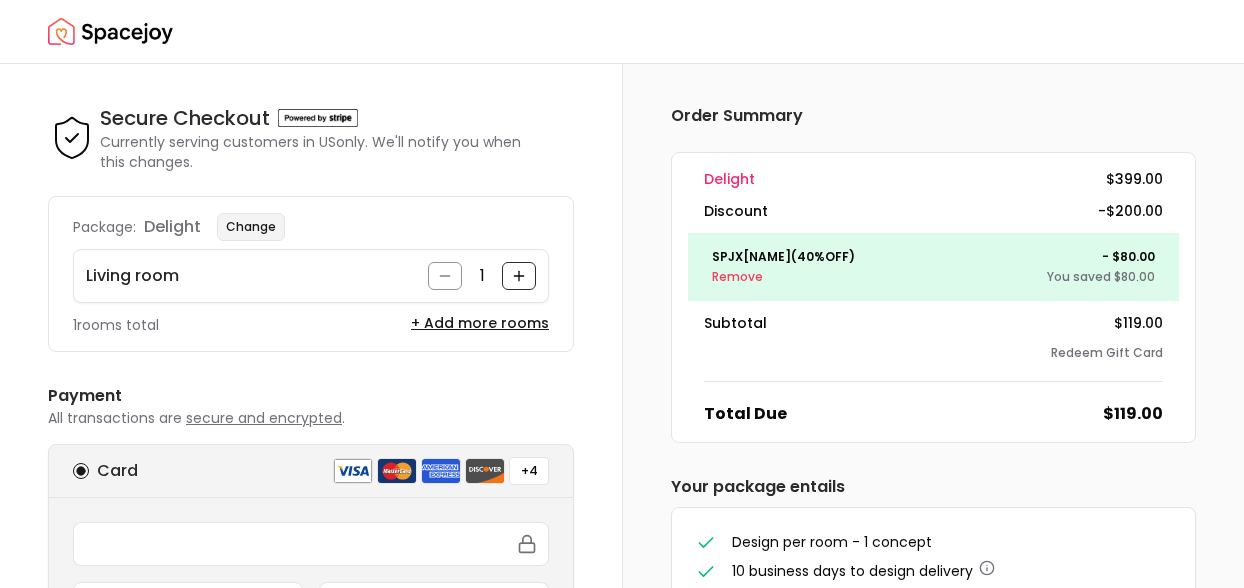 click on "Change" at bounding box center [251, 227] 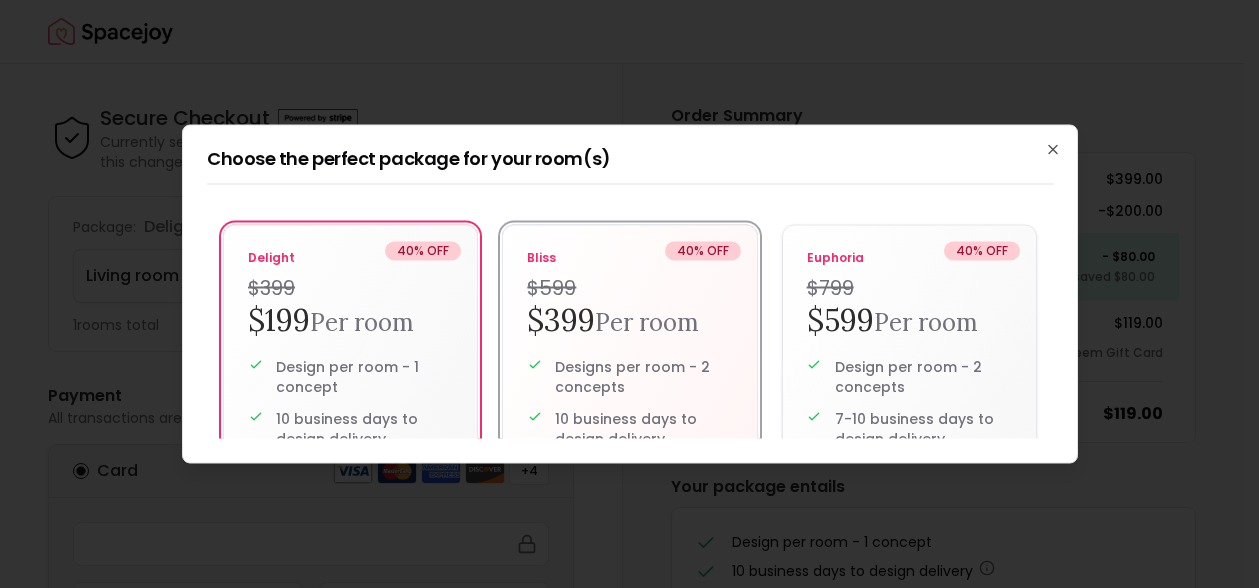 click on "Per room" at bounding box center (647, 322) 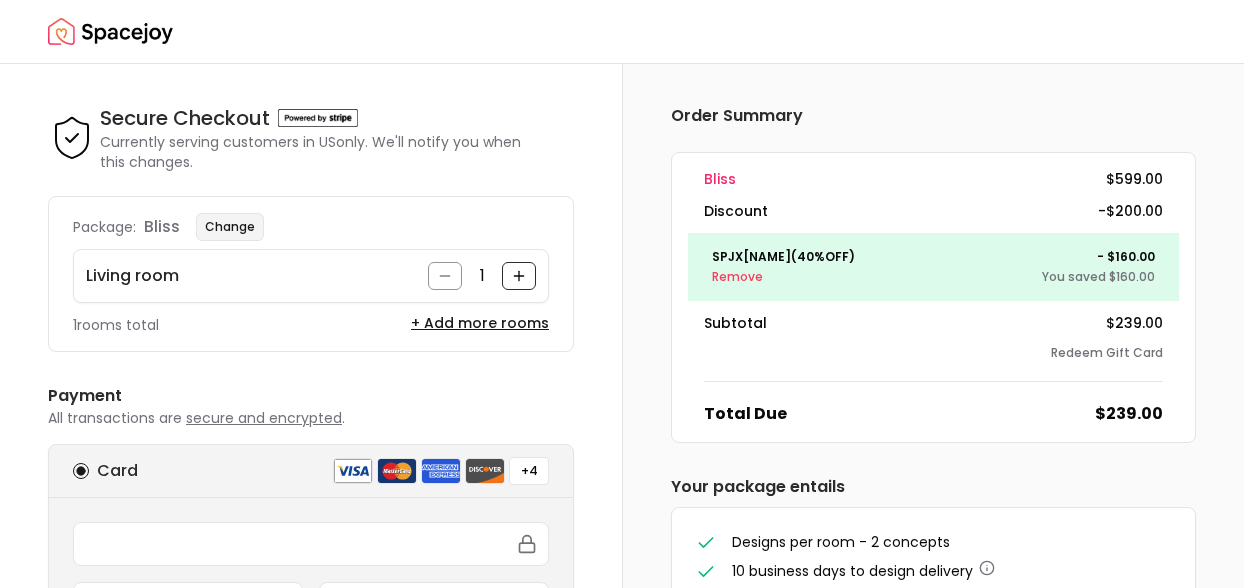 click on "Change" at bounding box center [230, 227] 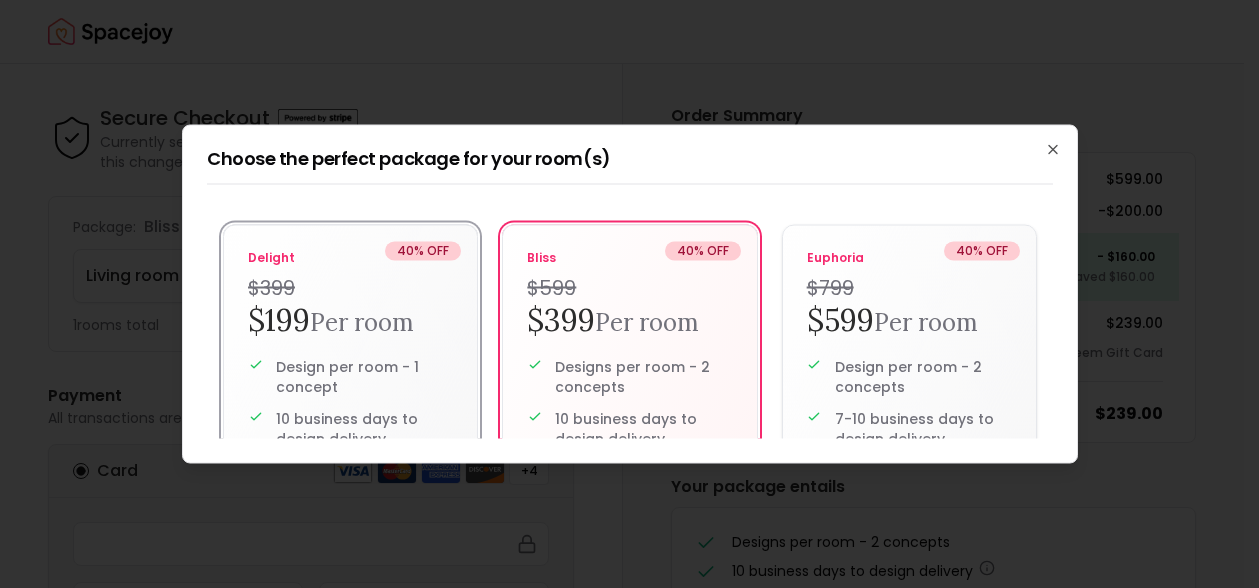 click on "Per room" at bounding box center (362, 322) 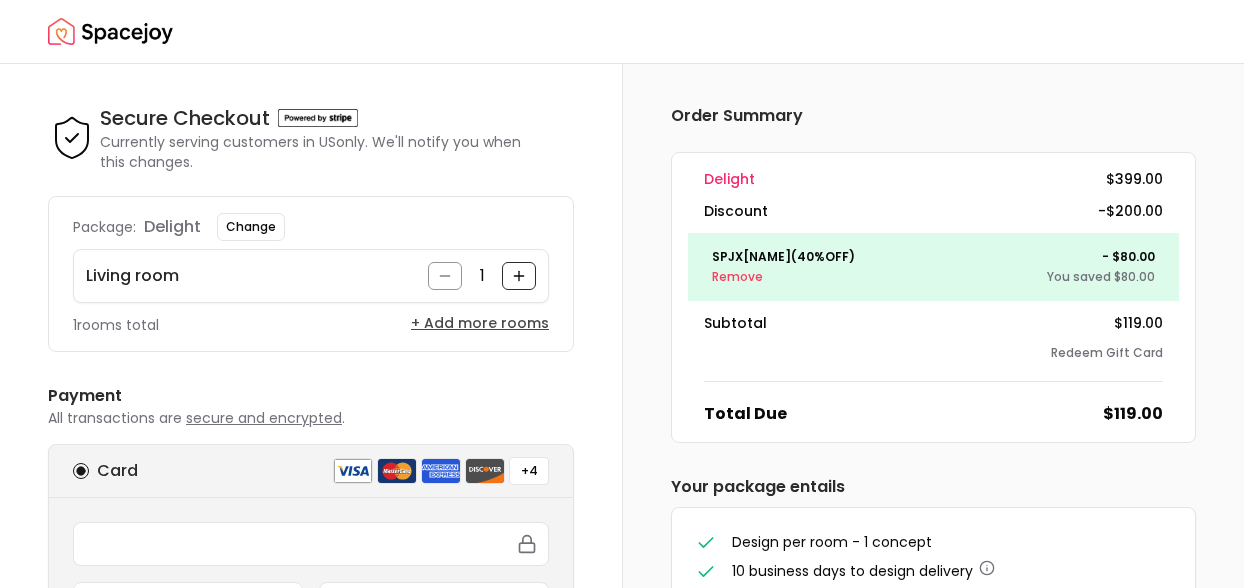 click on "+ Add more rooms" at bounding box center (480, 323) 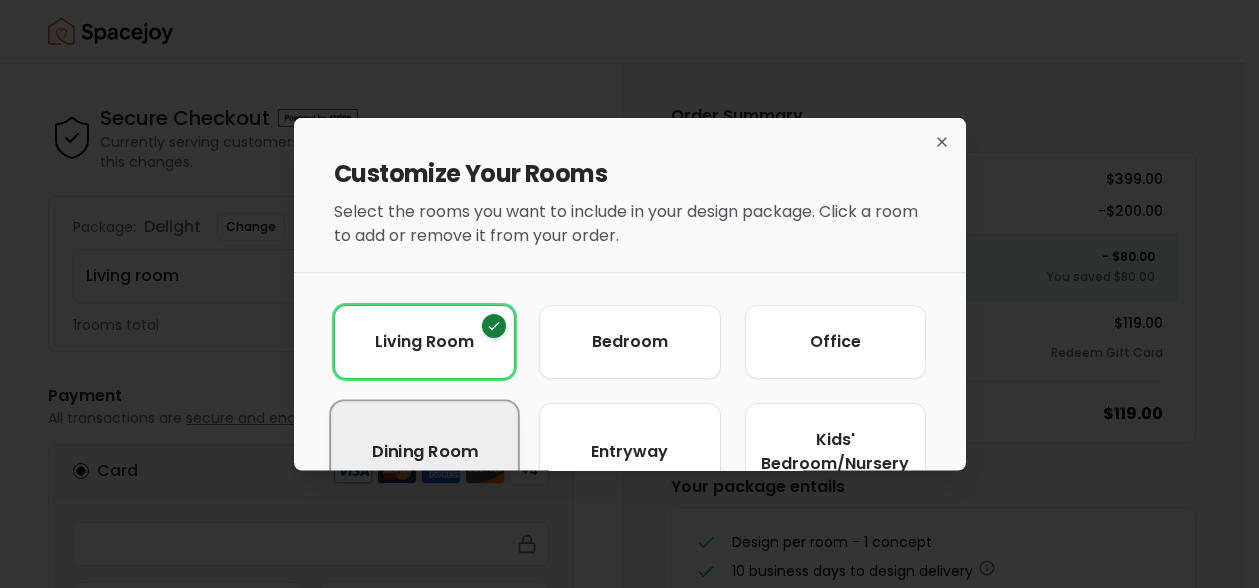 click on "Dining Room" at bounding box center (424, 451) 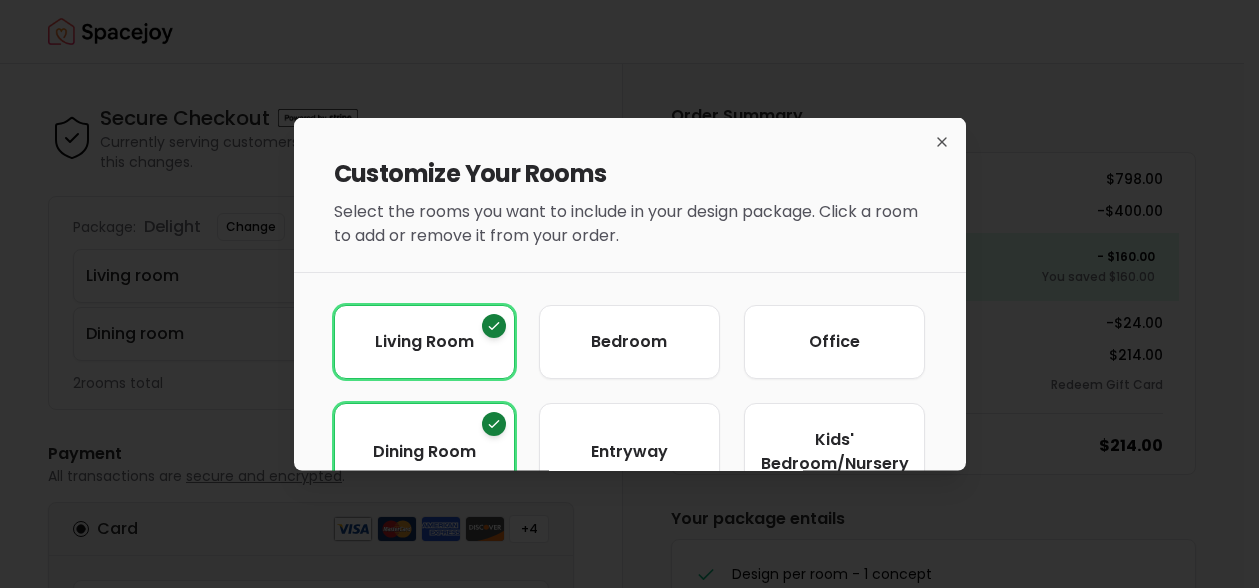 scroll, scrollTop: 192, scrollLeft: 0, axis: vertical 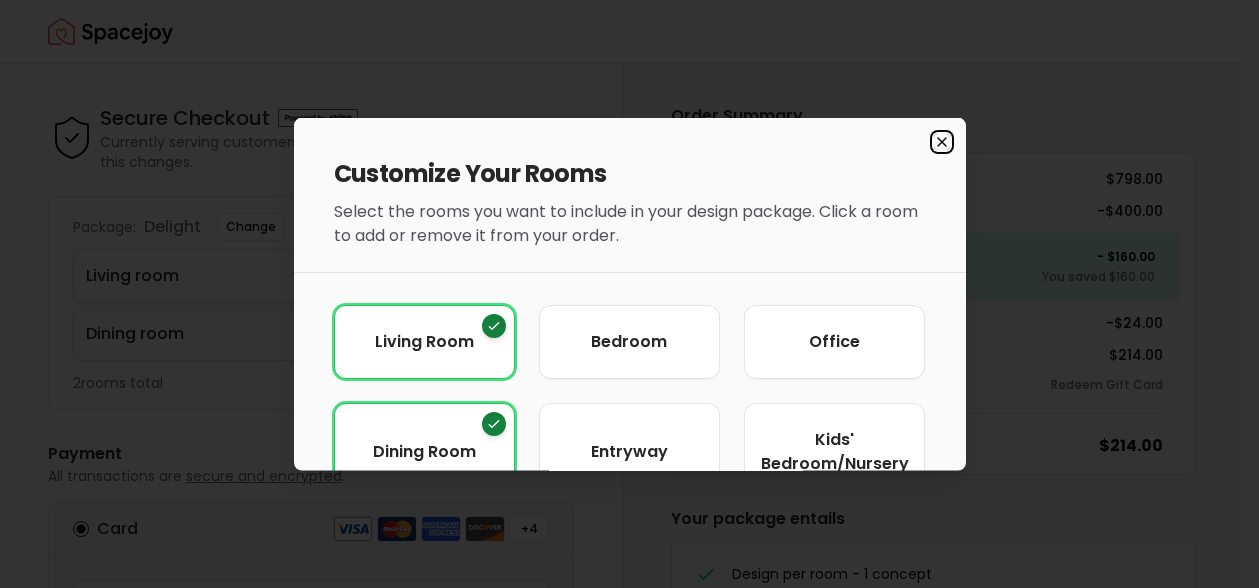 click 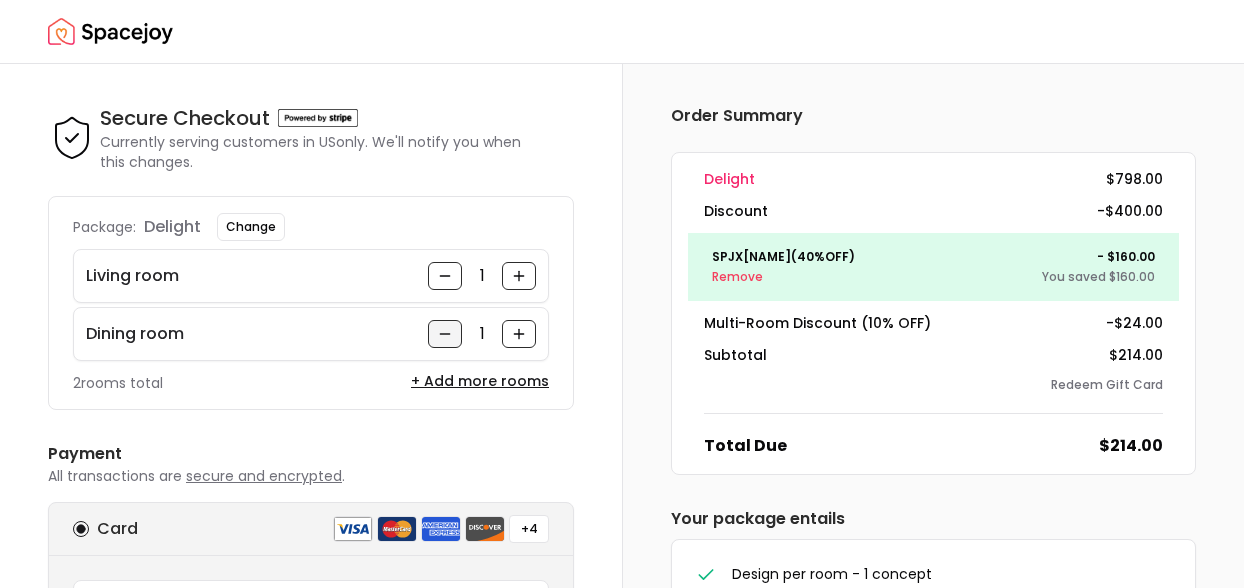 click 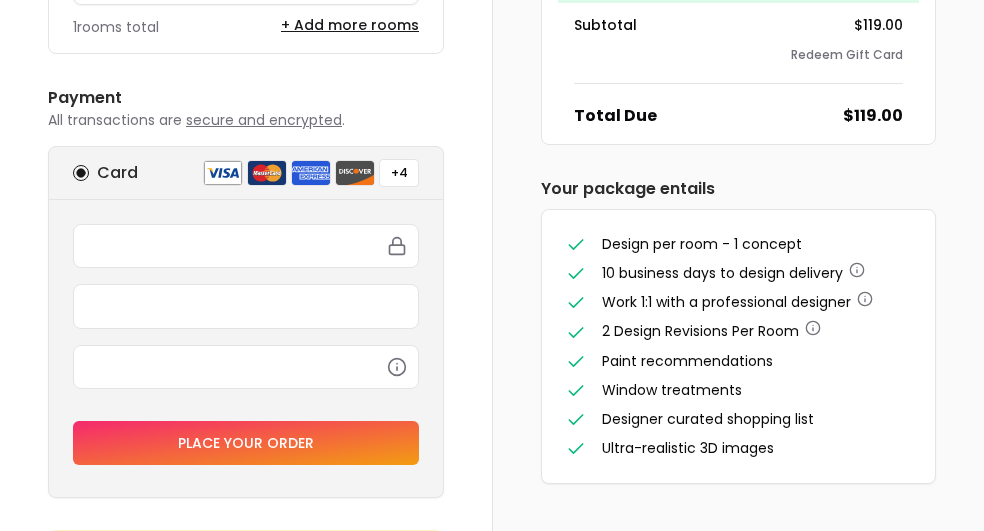 scroll, scrollTop: 313, scrollLeft: 0, axis: vertical 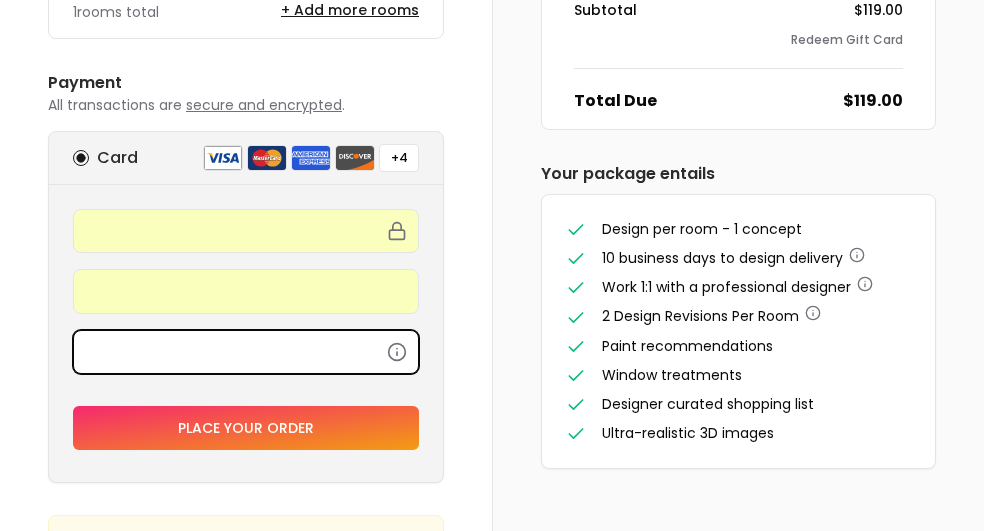 click on "Place your order" at bounding box center [246, 428] 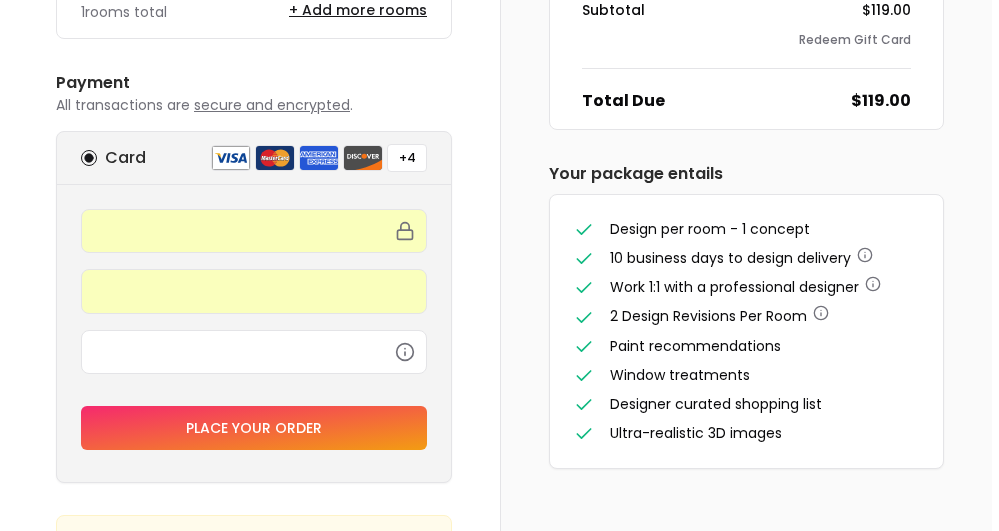scroll, scrollTop: 0, scrollLeft: 0, axis: both 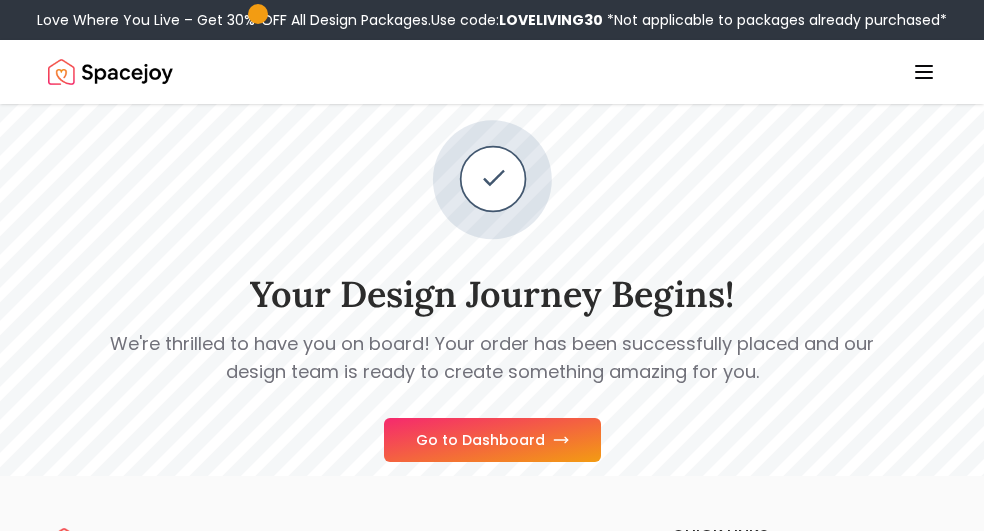 click on "Go to Dashboard" at bounding box center [492, 440] 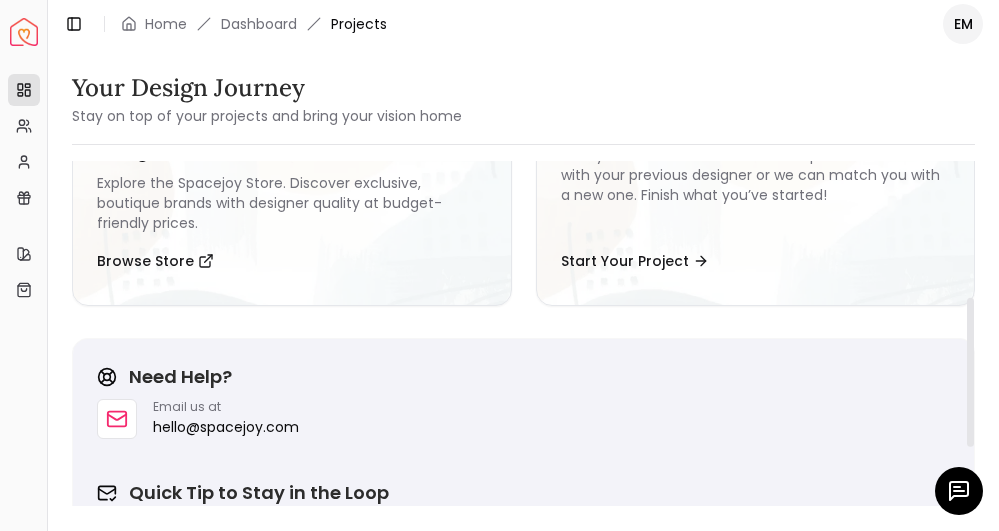 scroll, scrollTop: 18, scrollLeft: 0, axis: vertical 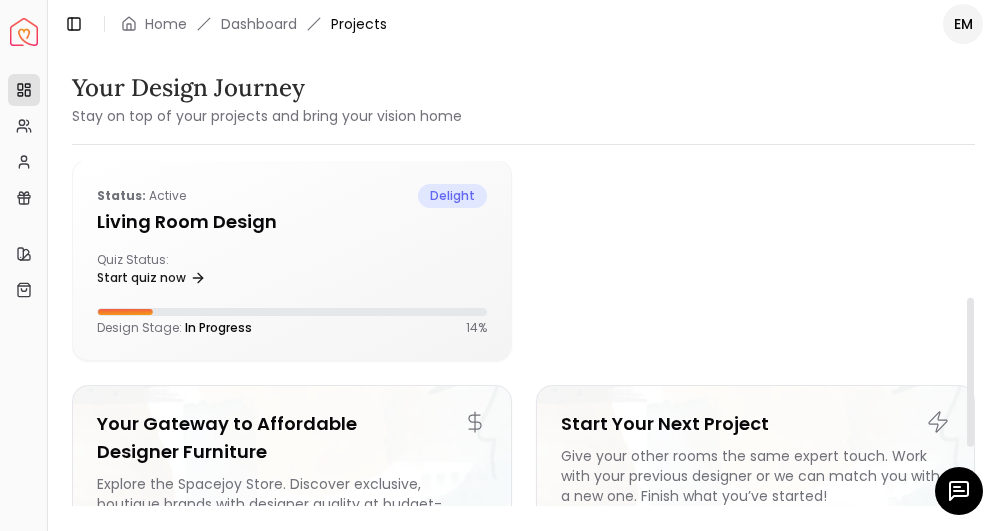 drag, startPoint x: 966, startPoint y: 235, endPoint x: 978, endPoint y: 215, distance: 23.323807 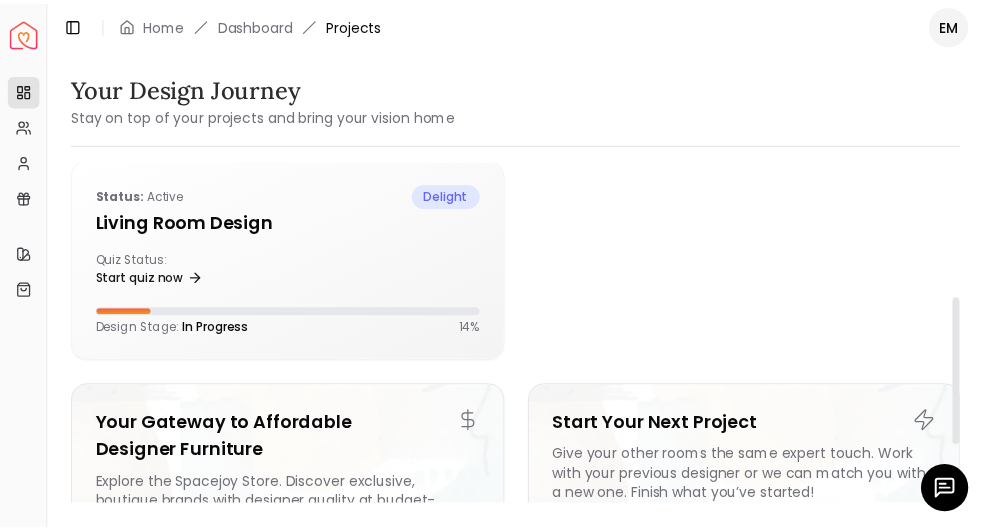 scroll, scrollTop: 0, scrollLeft: 0, axis: both 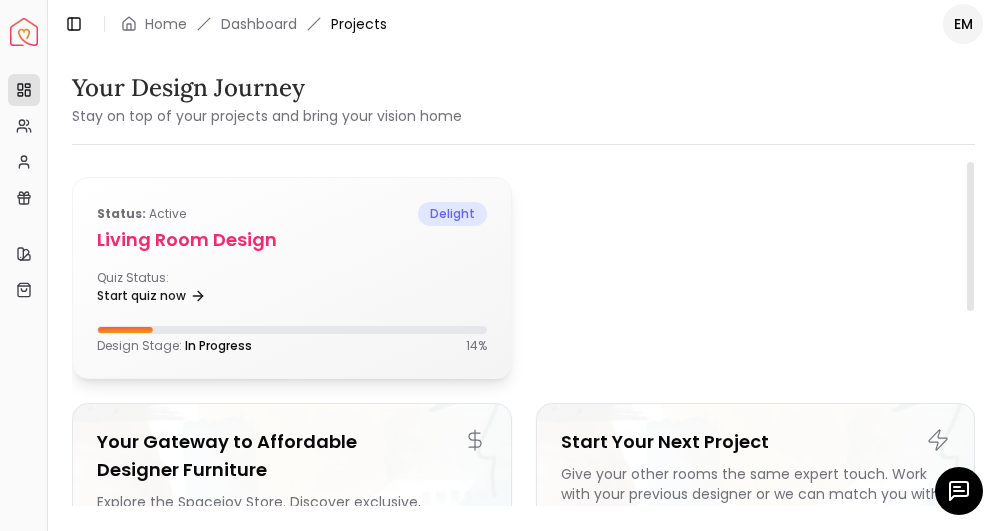click at bounding box center [292, 330] 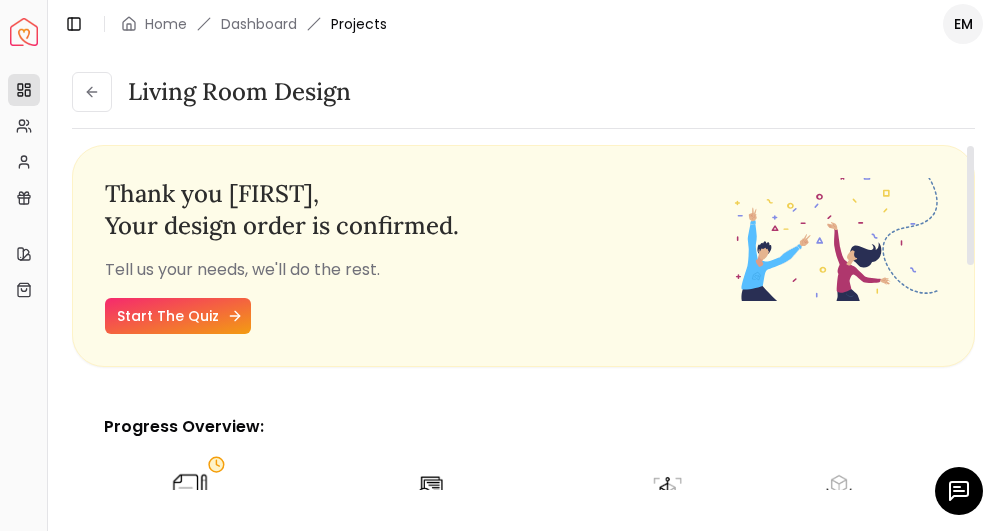 click on "Start The Quiz" at bounding box center [178, 316] 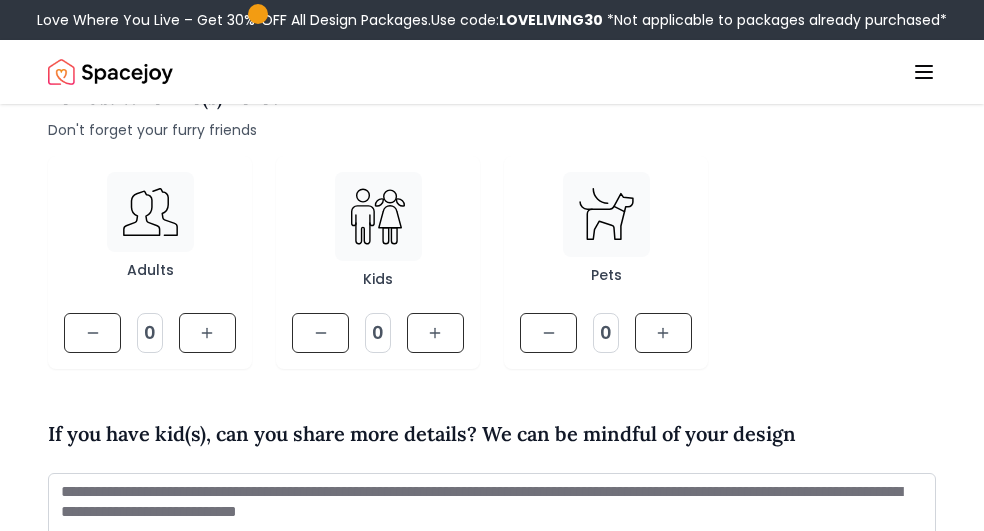 scroll, scrollTop: 341, scrollLeft: 0, axis: vertical 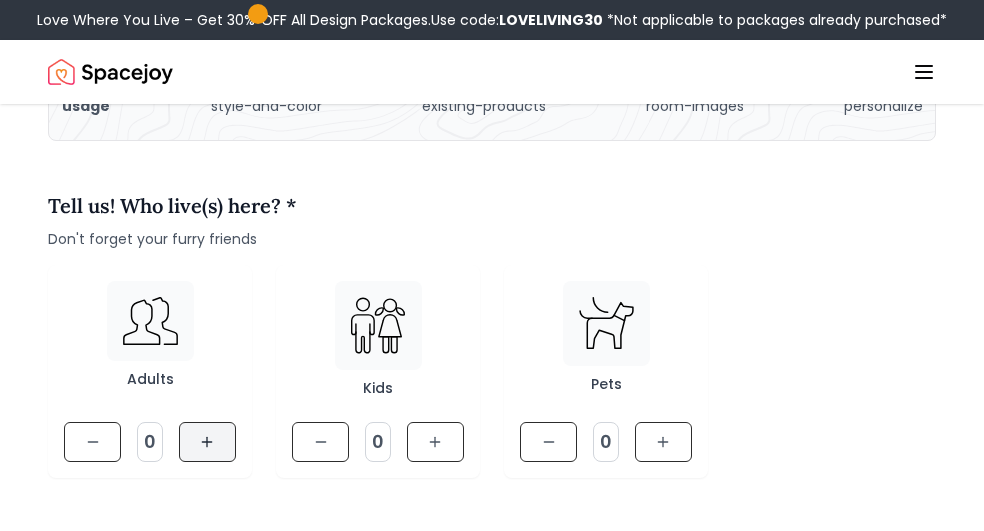 click at bounding box center [207, 442] 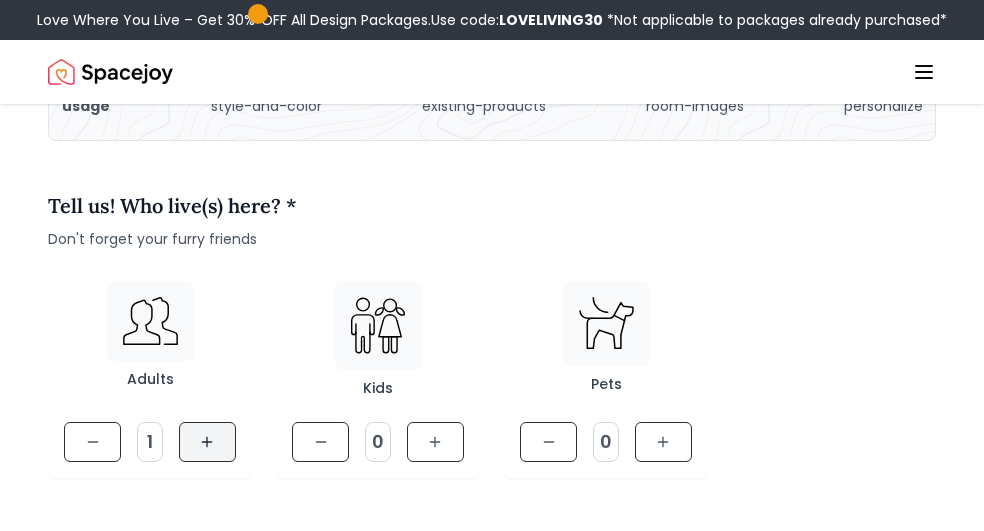 click at bounding box center (207, 442) 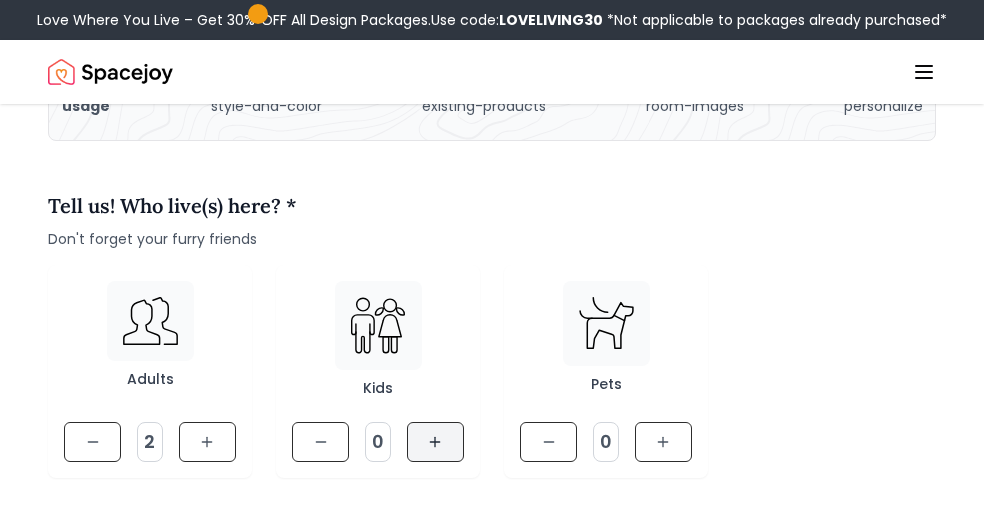 click at bounding box center [435, 442] 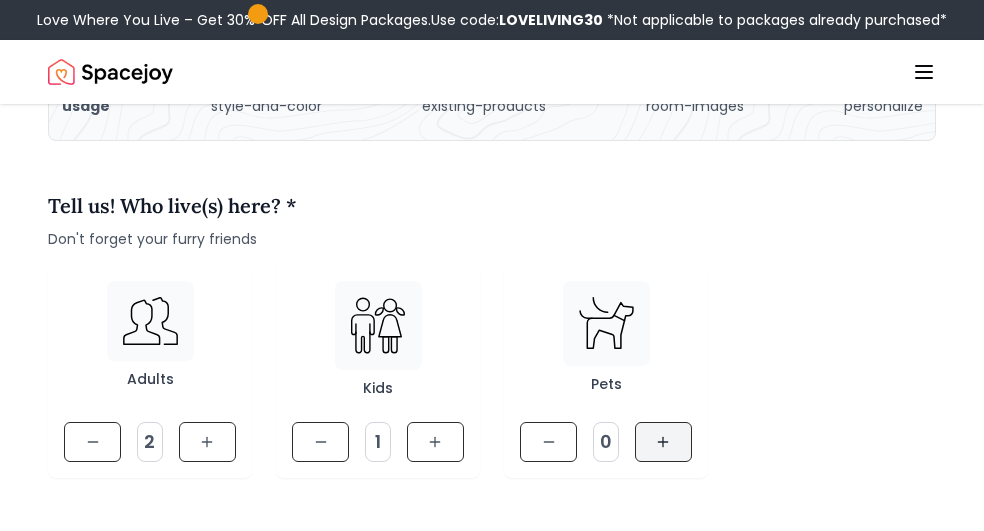 click 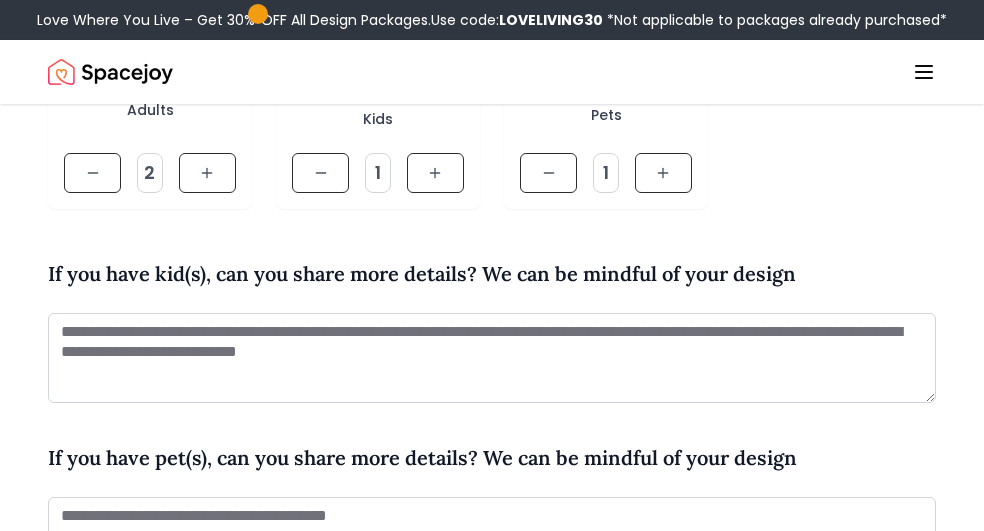 scroll, scrollTop: 500, scrollLeft: 0, axis: vertical 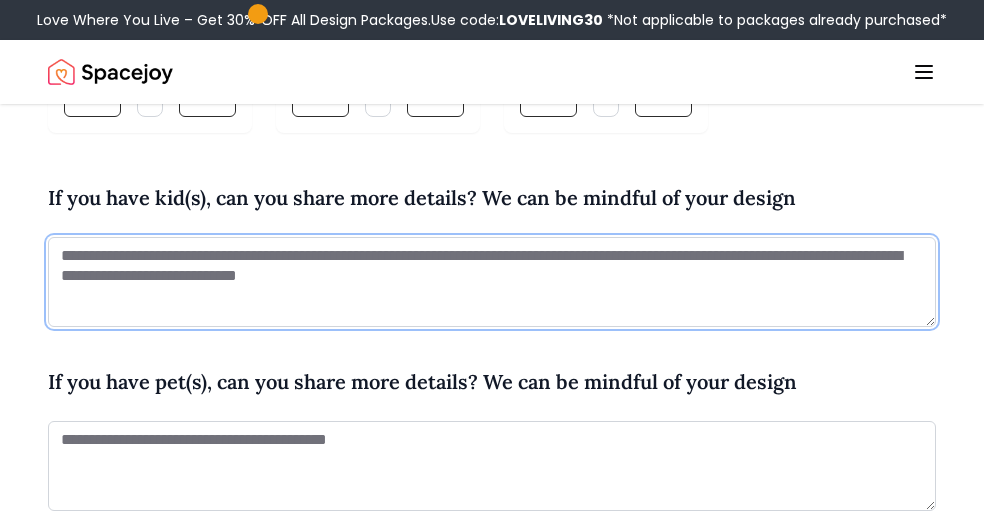click at bounding box center [492, 282] 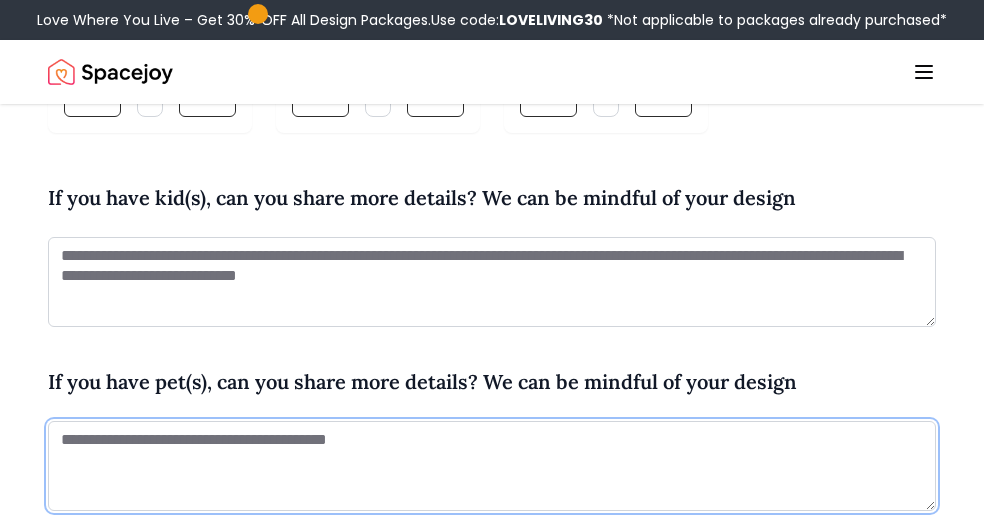 click at bounding box center (492, 466) 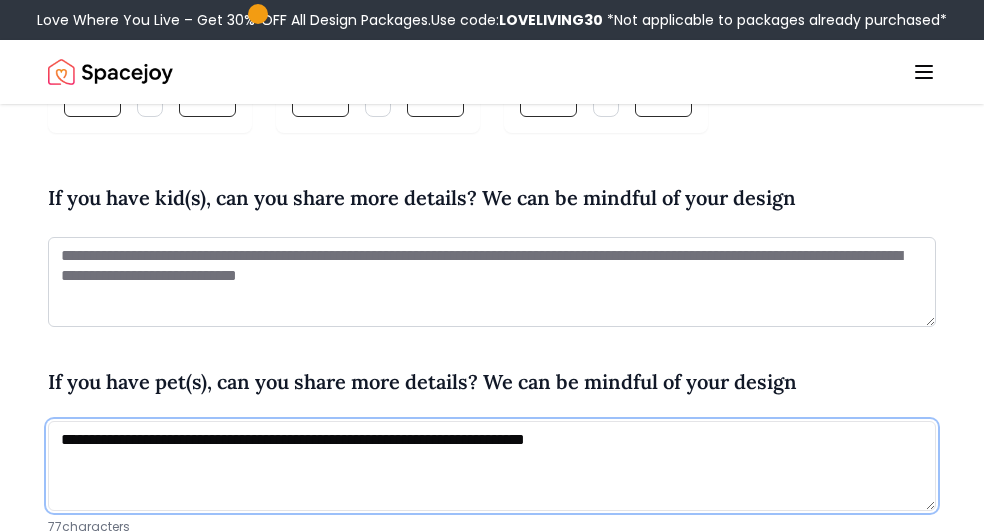 type on "**********" 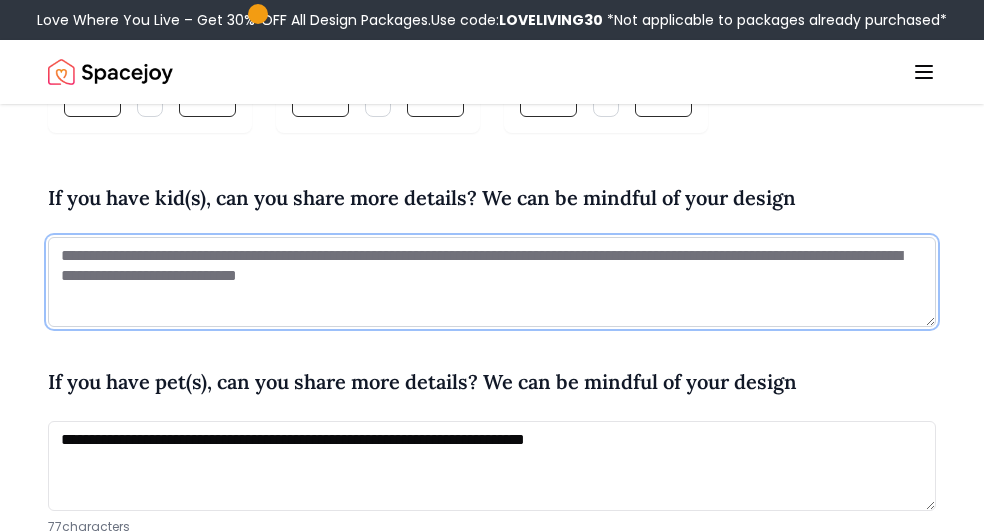 click at bounding box center [492, 282] 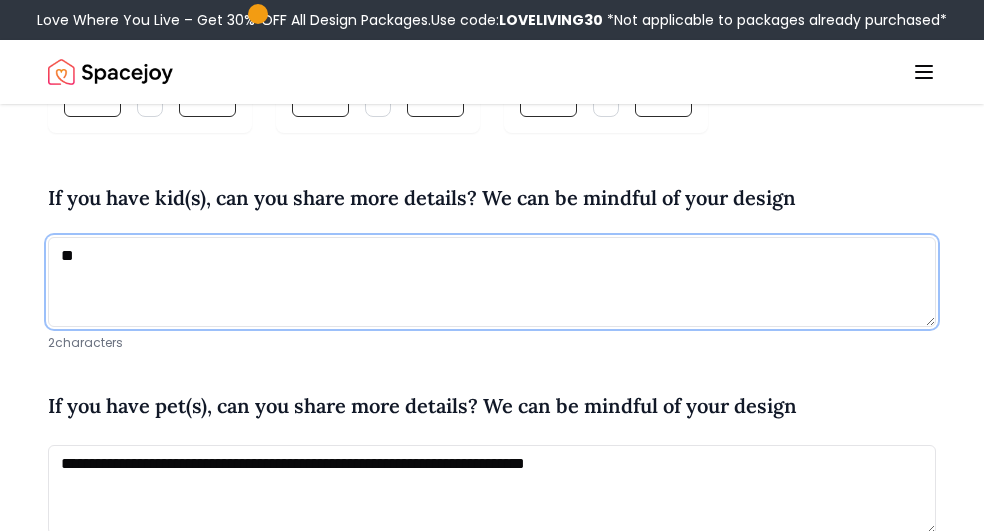 type on "*" 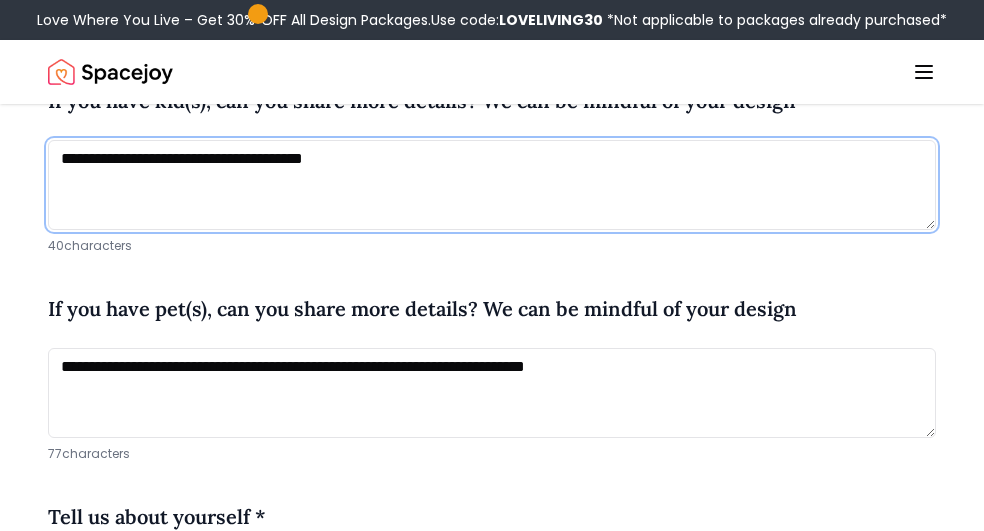 scroll, scrollTop: 543, scrollLeft: 0, axis: vertical 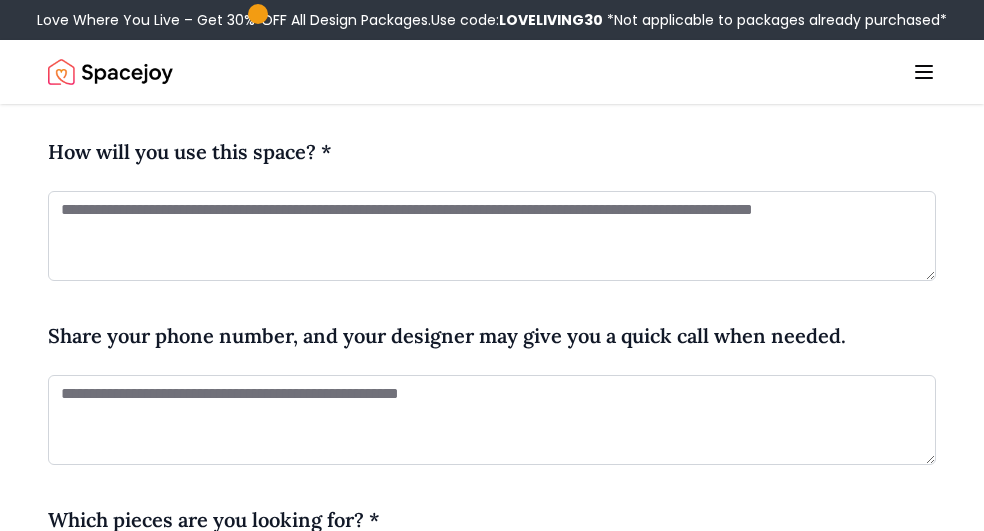 type on "**********" 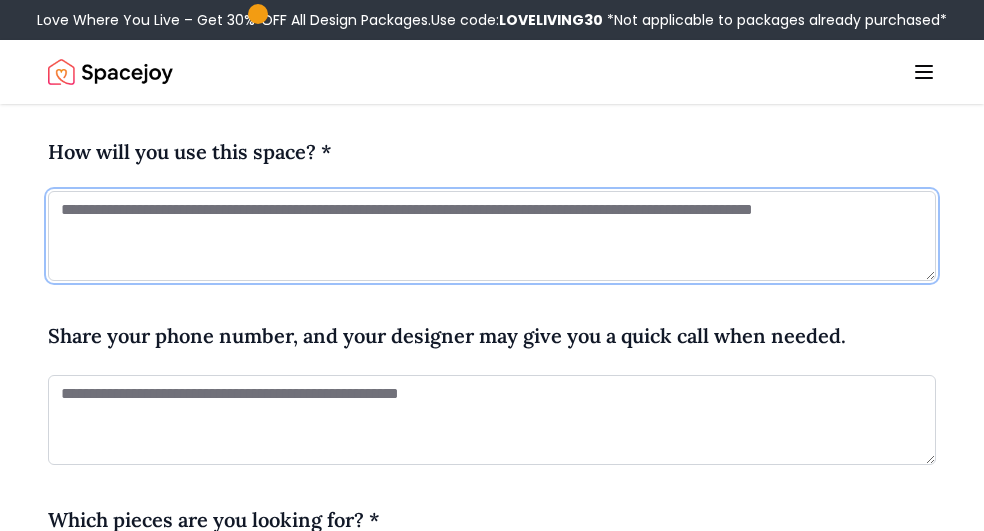 click at bounding box center (492, 236) 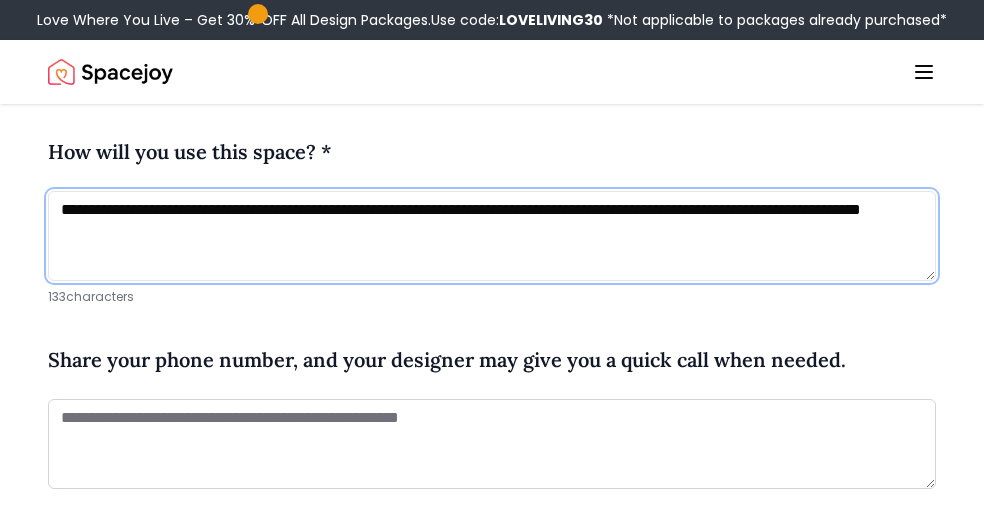 type on "**********" 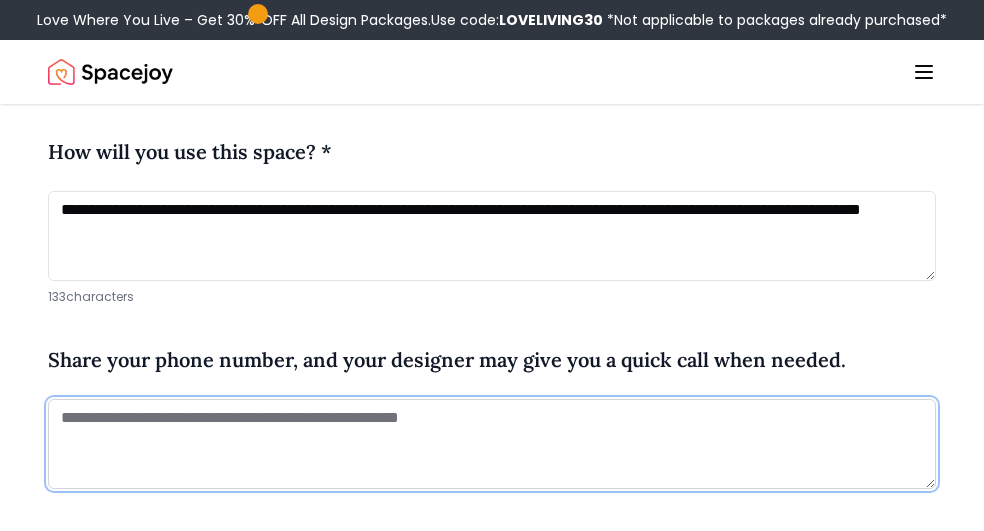 click at bounding box center (492, 444) 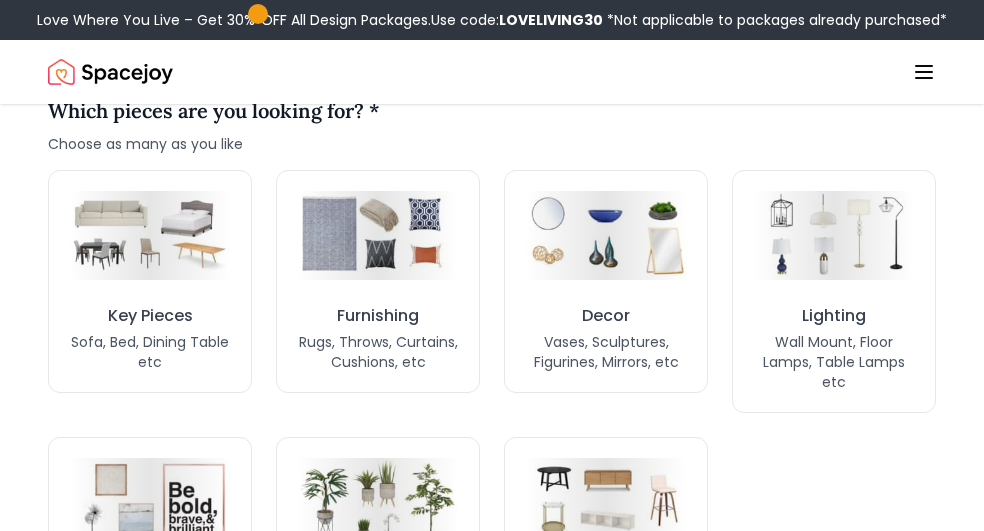 scroll, scrollTop: 1658, scrollLeft: 0, axis: vertical 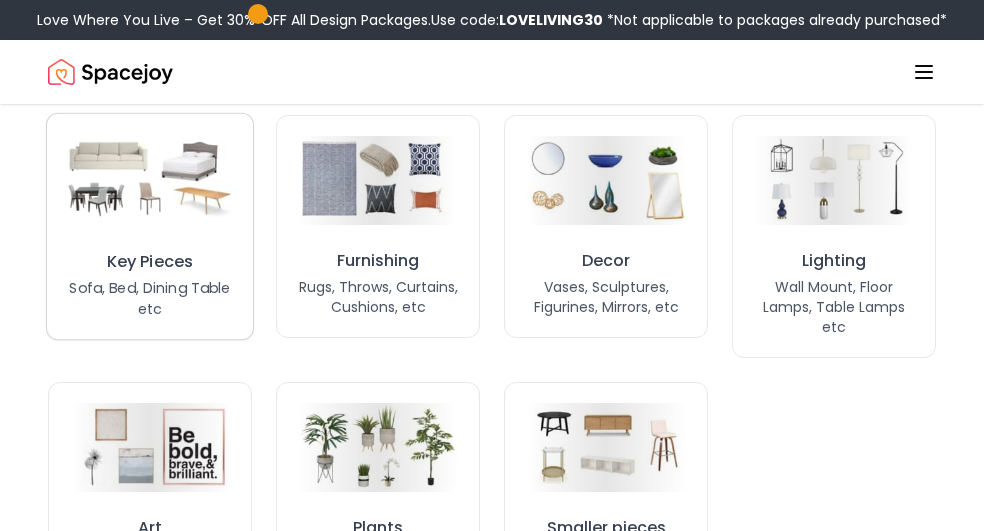 type on "**********" 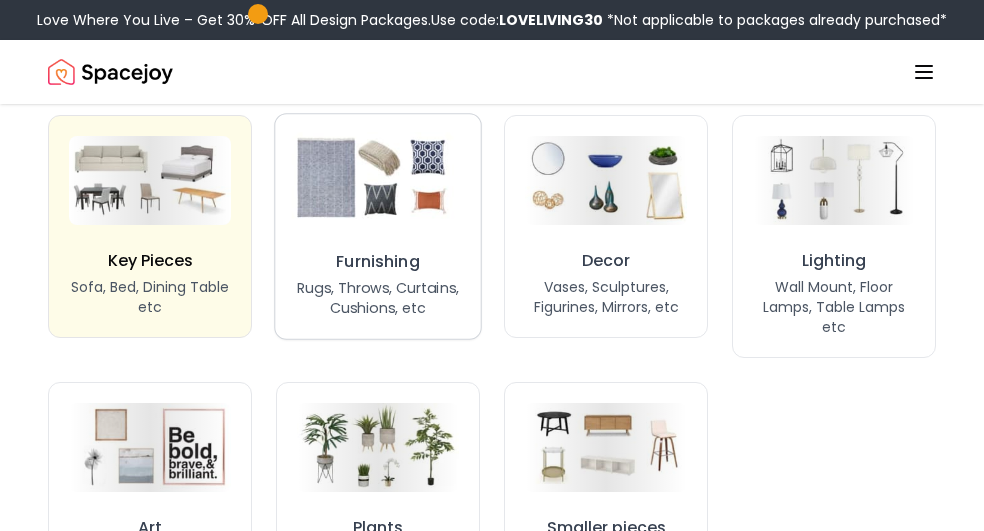 click at bounding box center [378, 179] 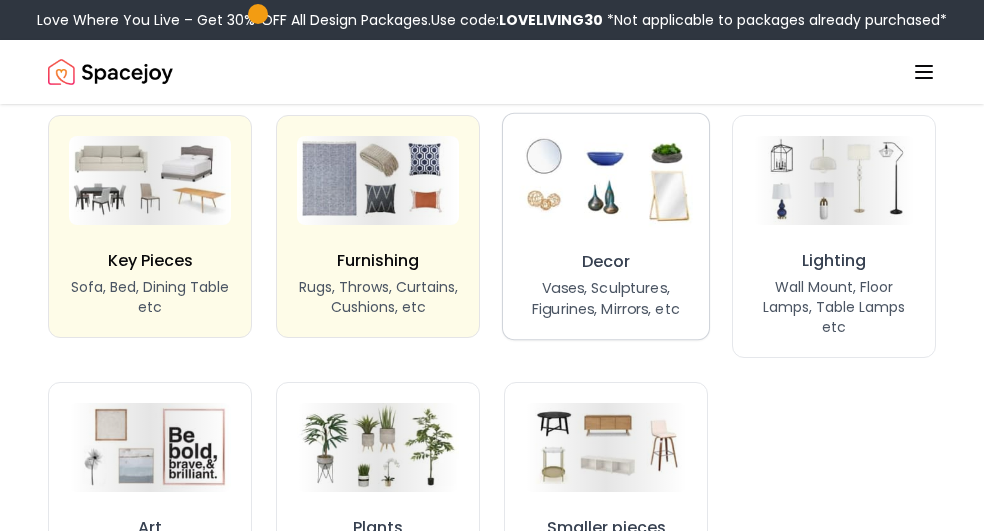 click at bounding box center (606, 180) 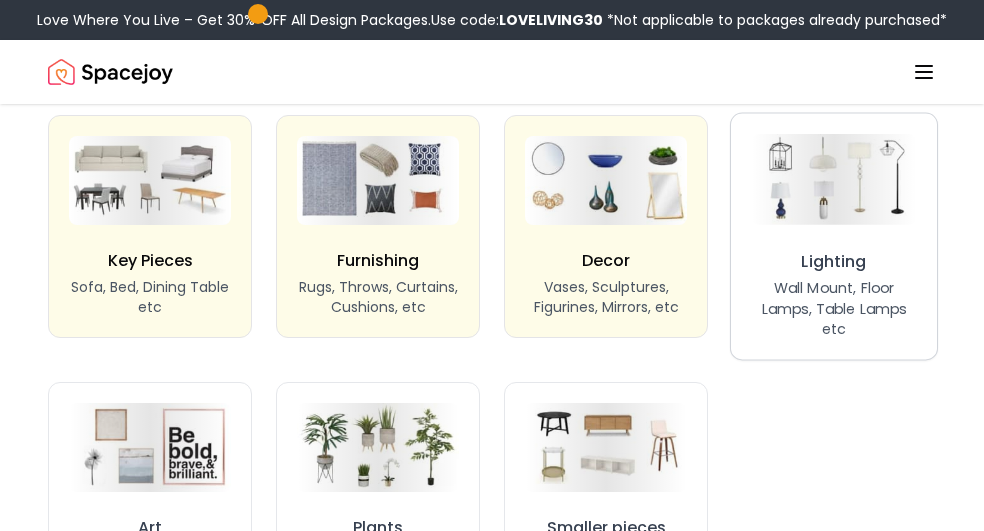 click on "Lighting Wall Mount, Floor Lamps, Table Lamps etc" at bounding box center [834, 237] 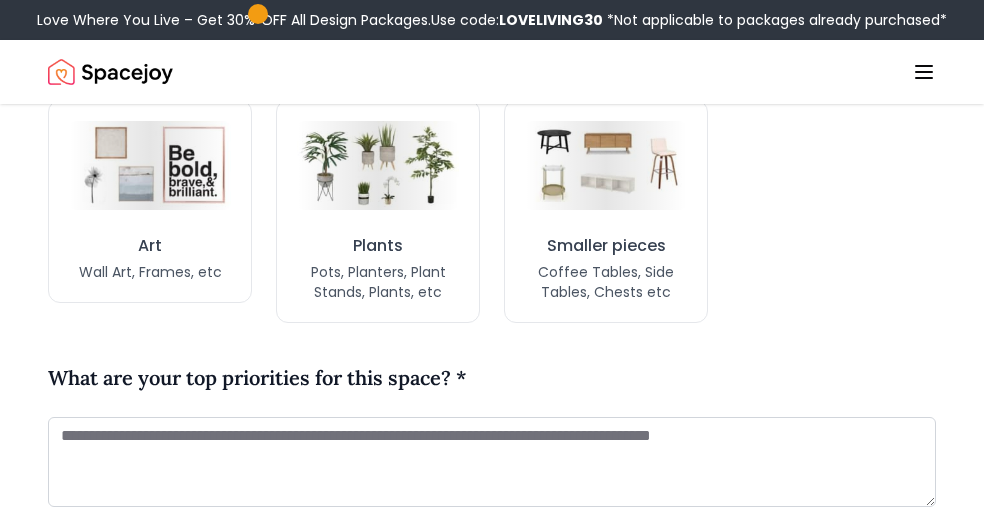 scroll, scrollTop: 1945, scrollLeft: 0, axis: vertical 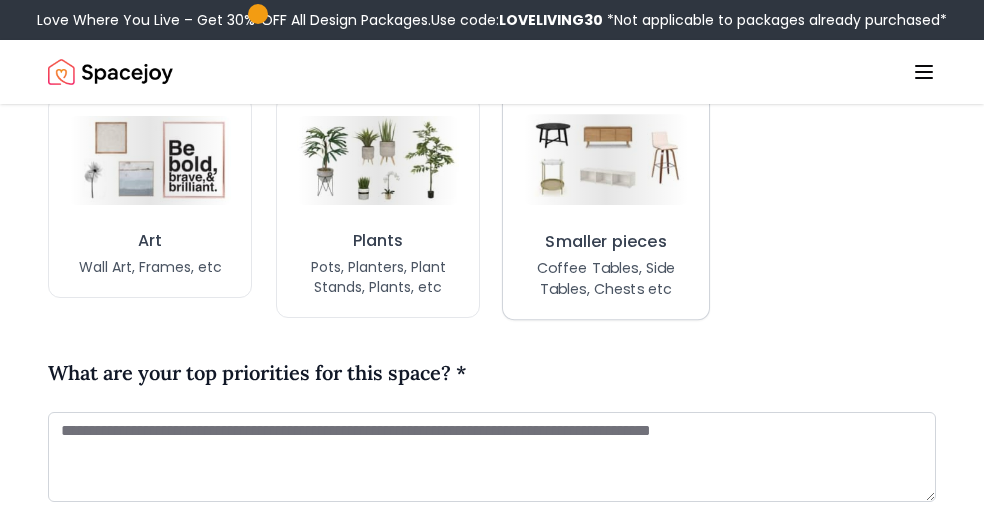click on "Coffee Tables, Side Tables, Chests etc" at bounding box center [605, 278] 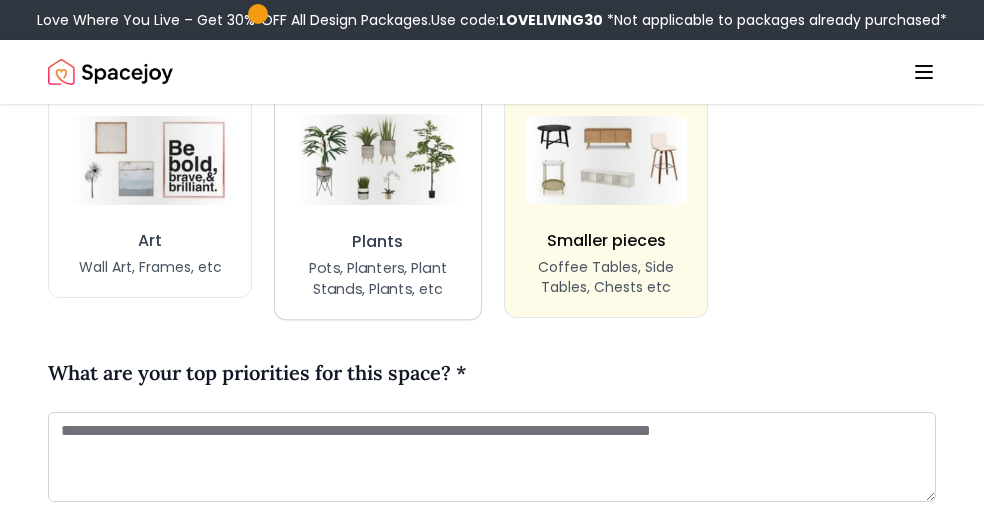click on "Pots, Planters, Plant Stands, Plants, etc" at bounding box center [377, 278] 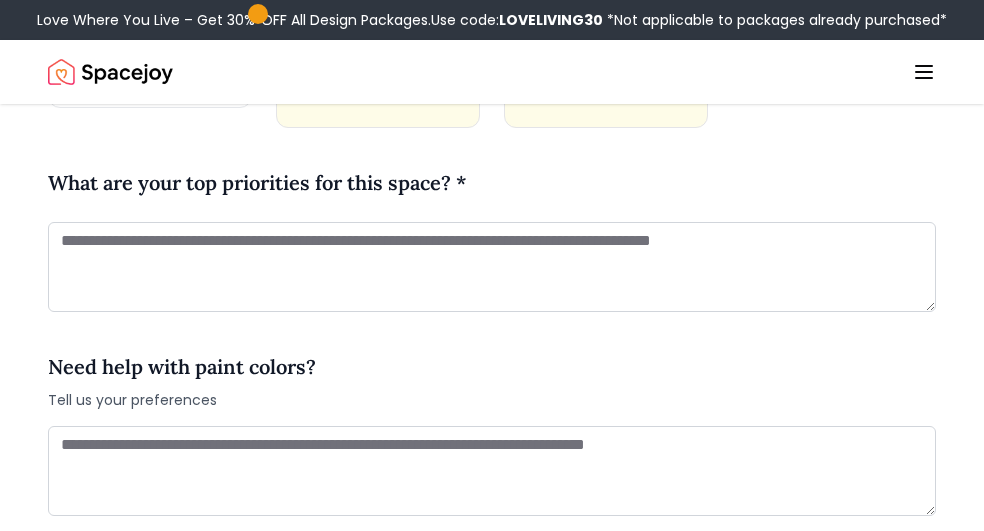 scroll, scrollTop: 2153, scrollLeft: 0, axis: vertical 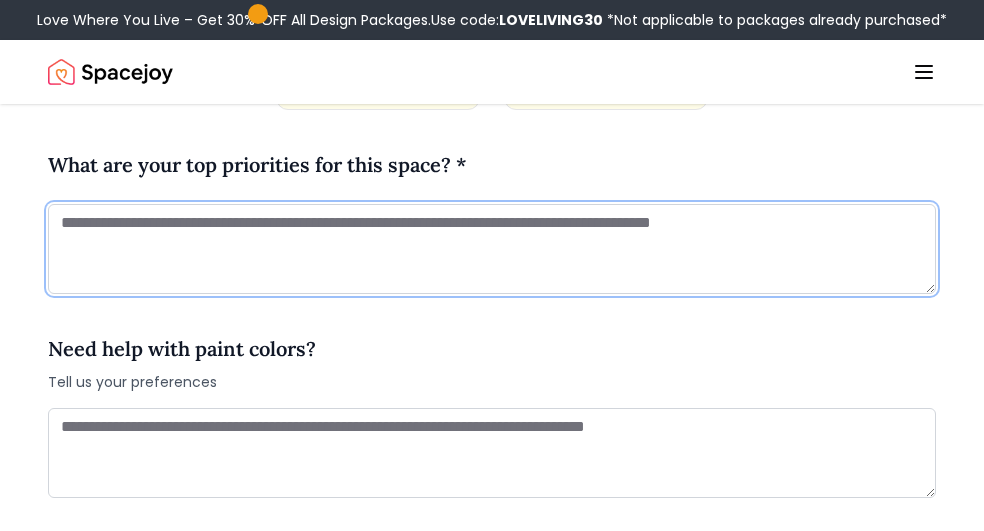 click at bounding box center [492, 249] 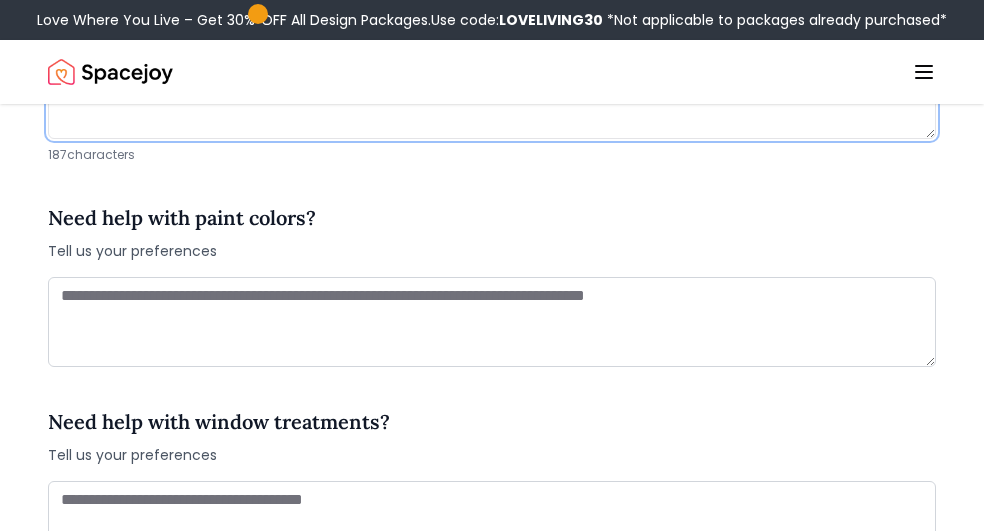 scroll, scrollTop: 2432, scrollLeft: 0, axis: vertical 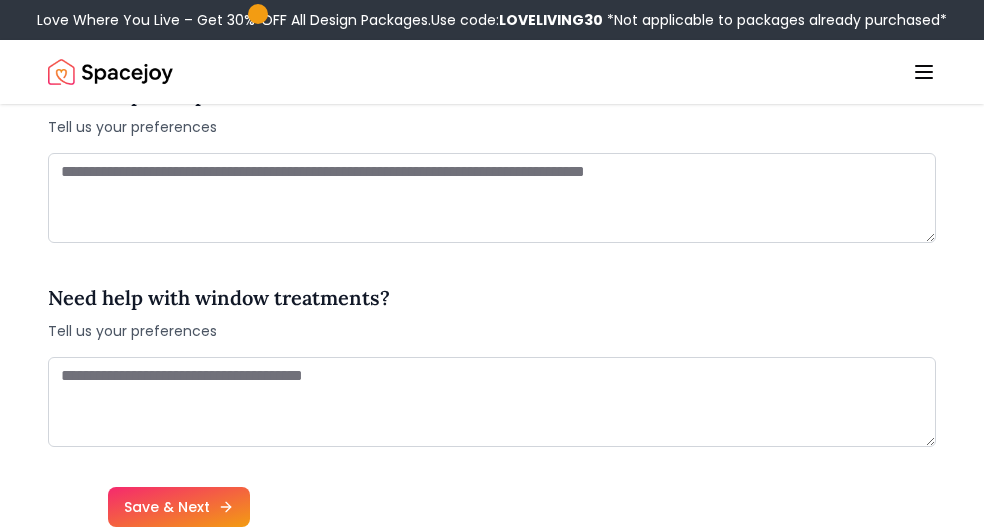 type on "**********" 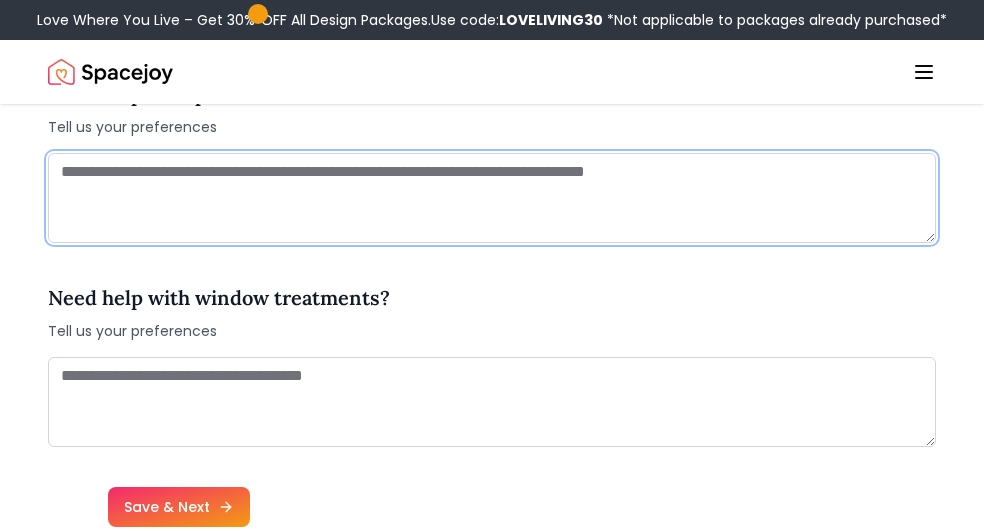 click at bounding box center [492, 198] 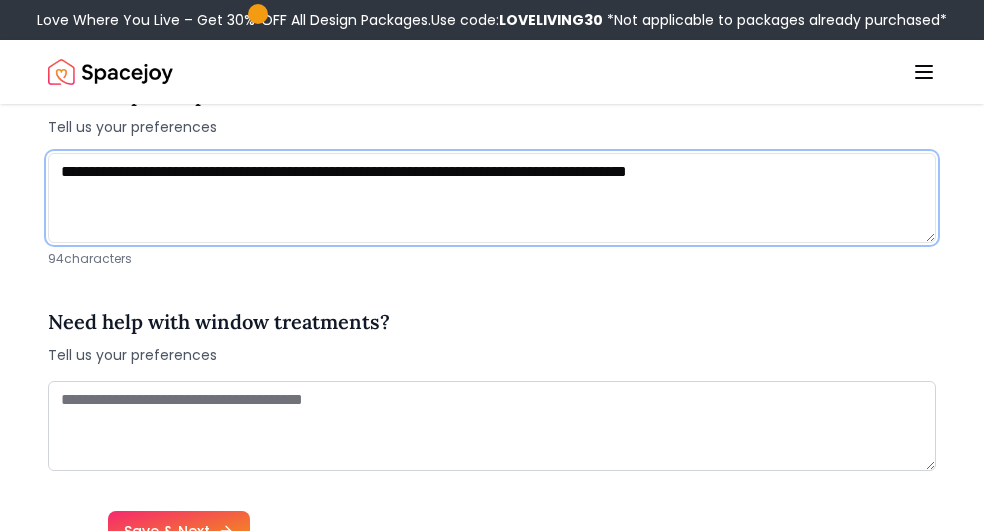 type on "**********" 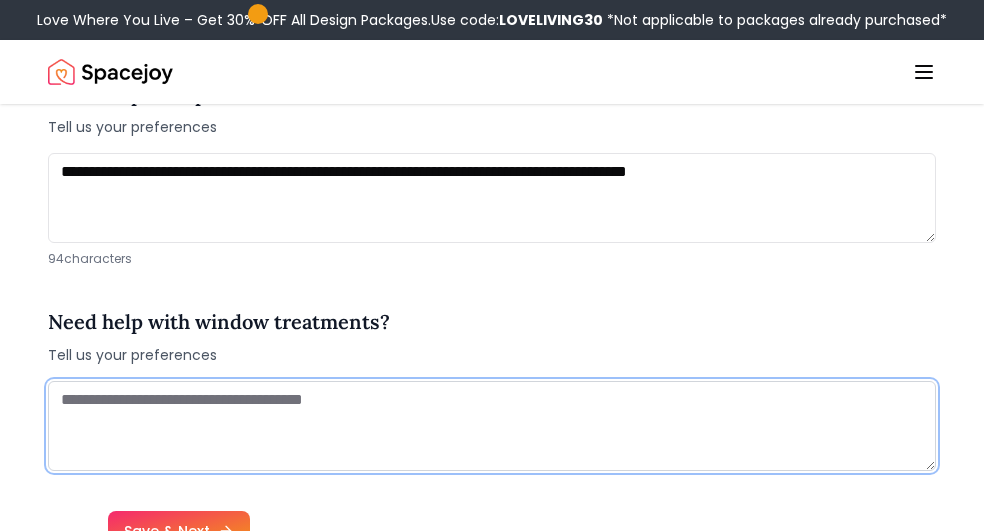 click at bounding box center (492, 426) 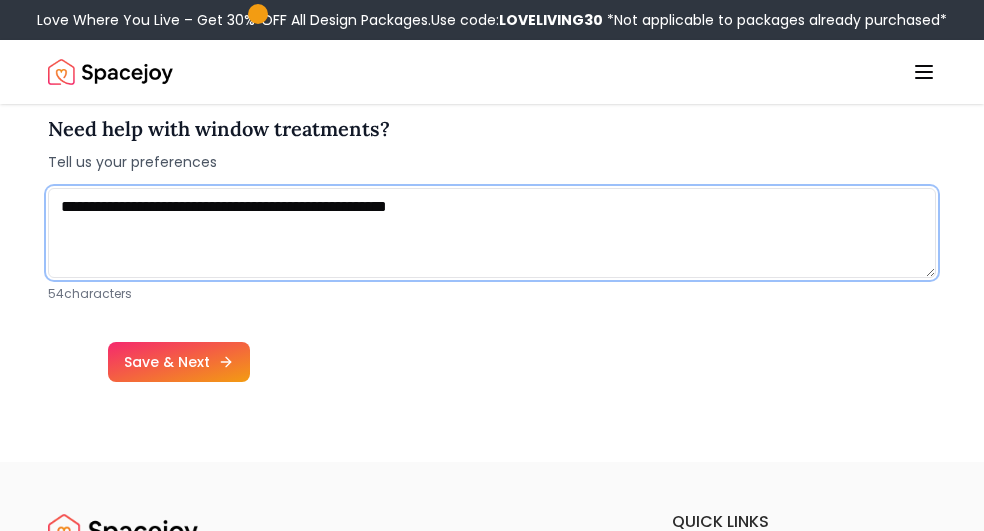 scroll, scrollTop: 2809, scrollLeft: 0, axis: vertical 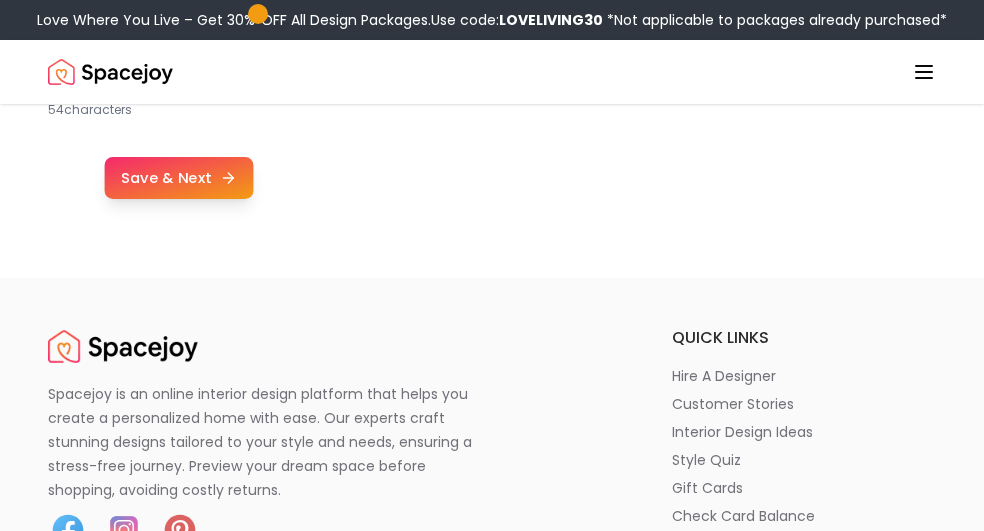type on "**********" 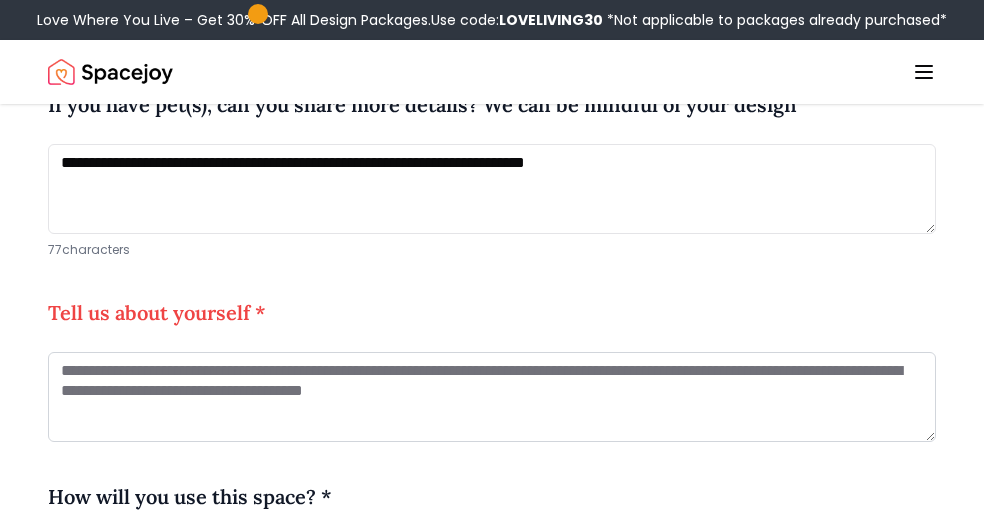 scroll, scrollTop: 867, scrollLeft: 0, axis: vertical 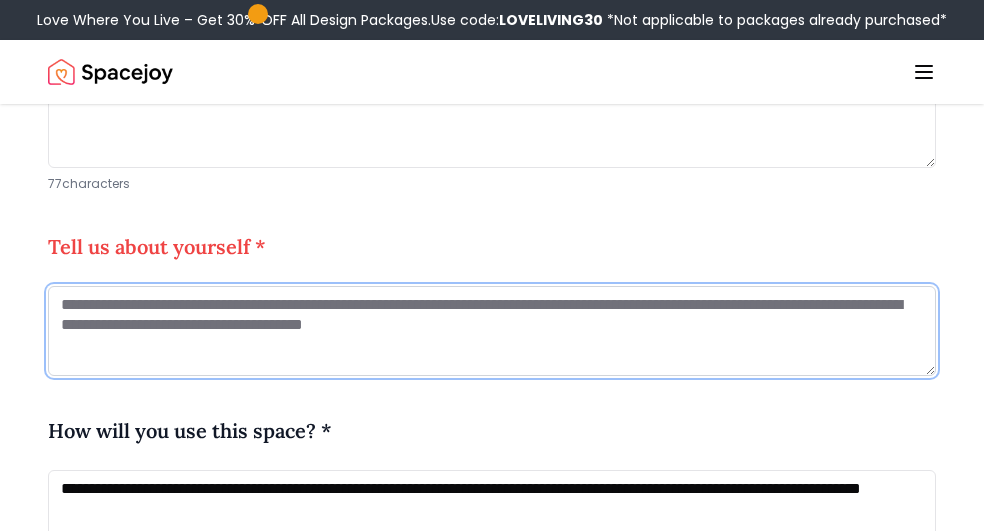 click at bounding box center [492, 331] 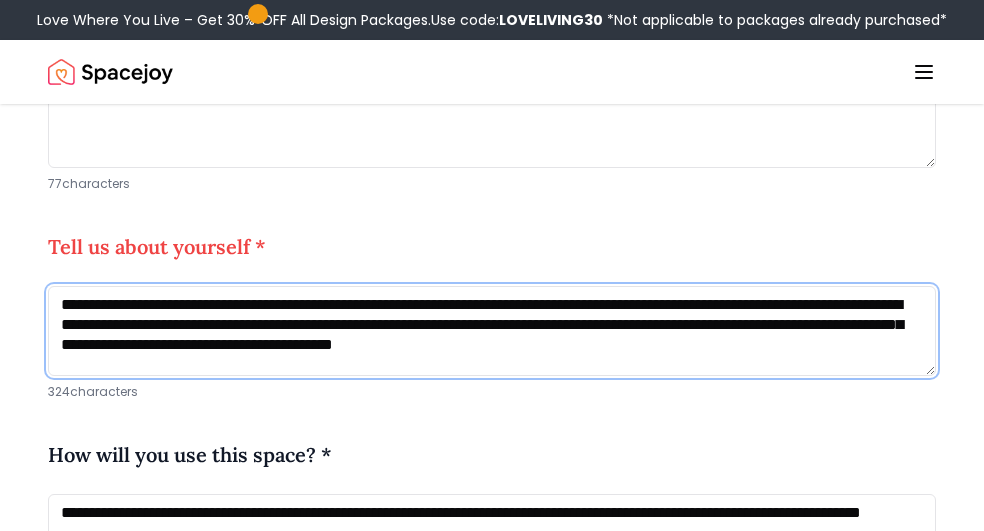 scroll, scrollTop: 1, scrollLeft: 0, axis: vertical 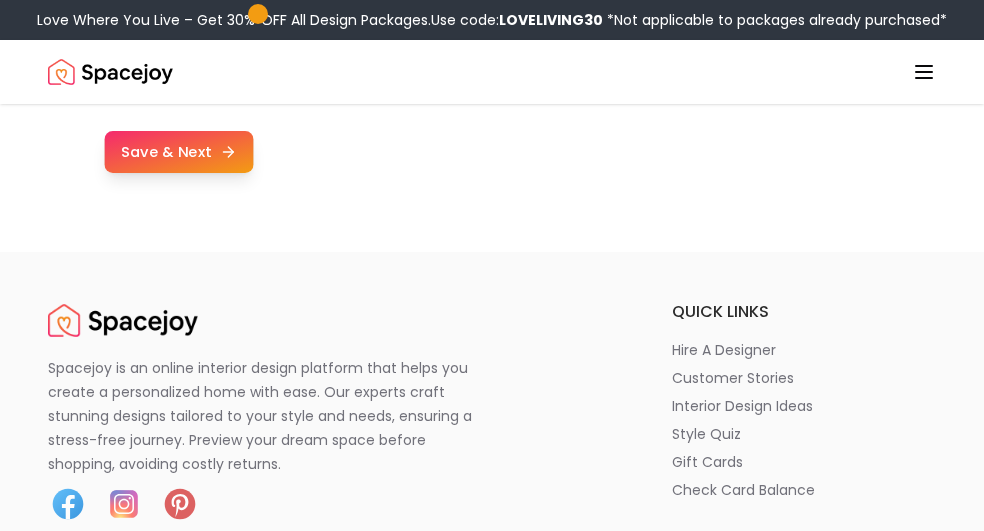 type on "**********" 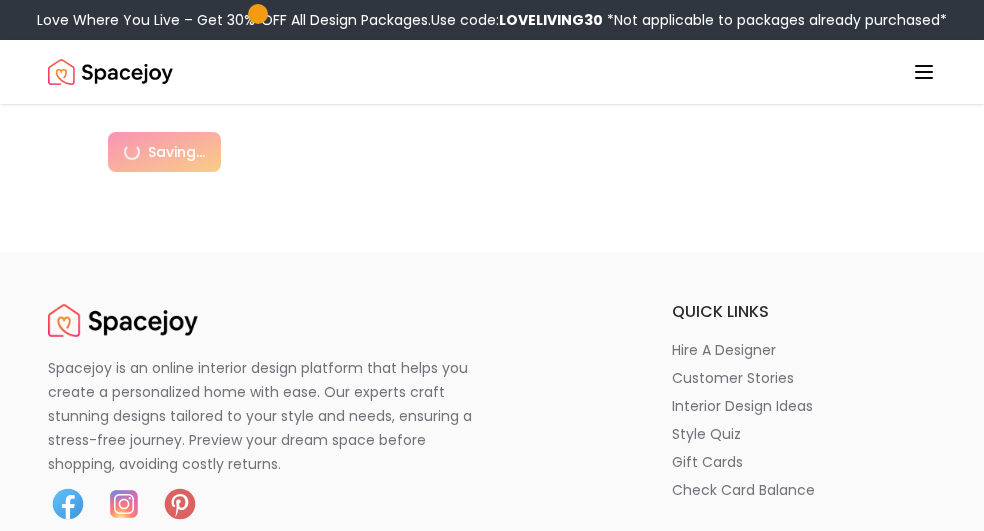 scroll, scrollTop: 0, scrollLeft: 0, axis: both 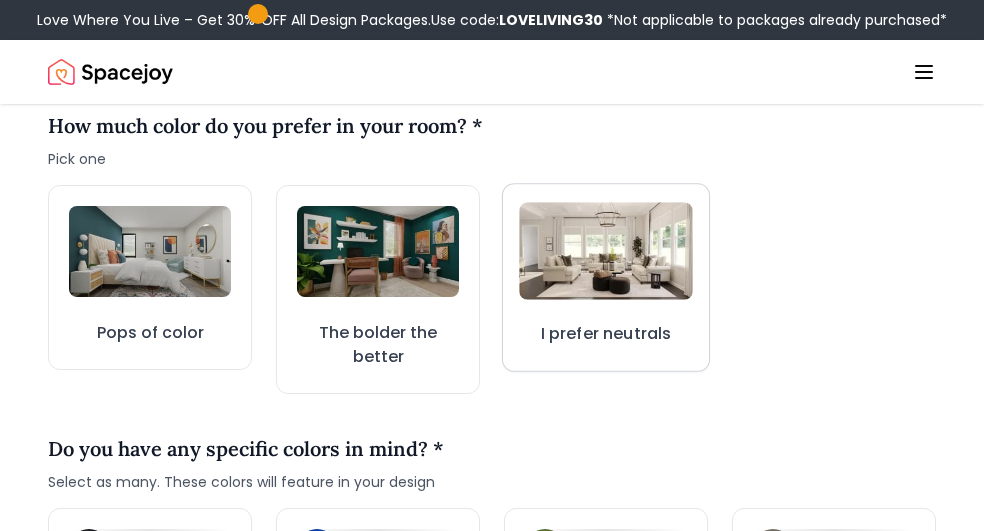 click at bounding box center (606, 251) 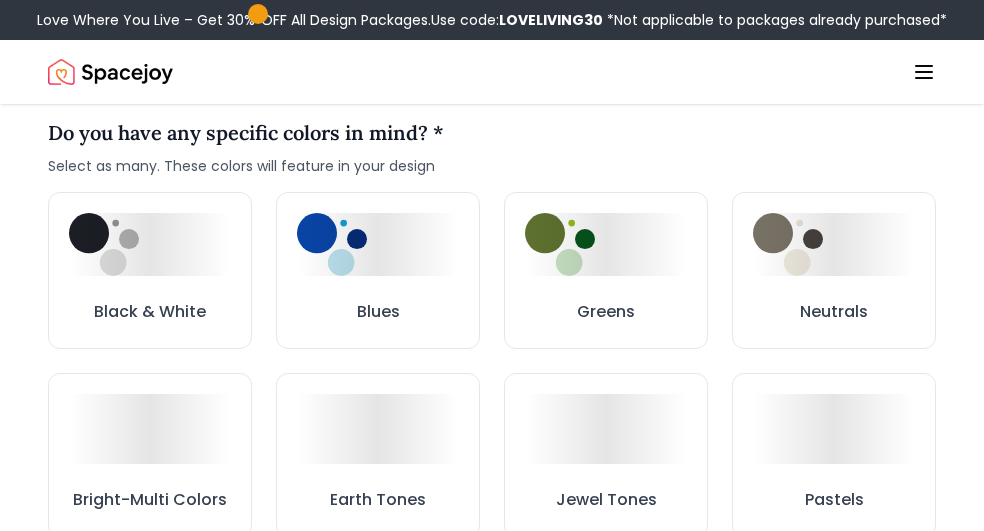scroll, scrollTop: 1063, scrollLeft: 0, axis: vertical 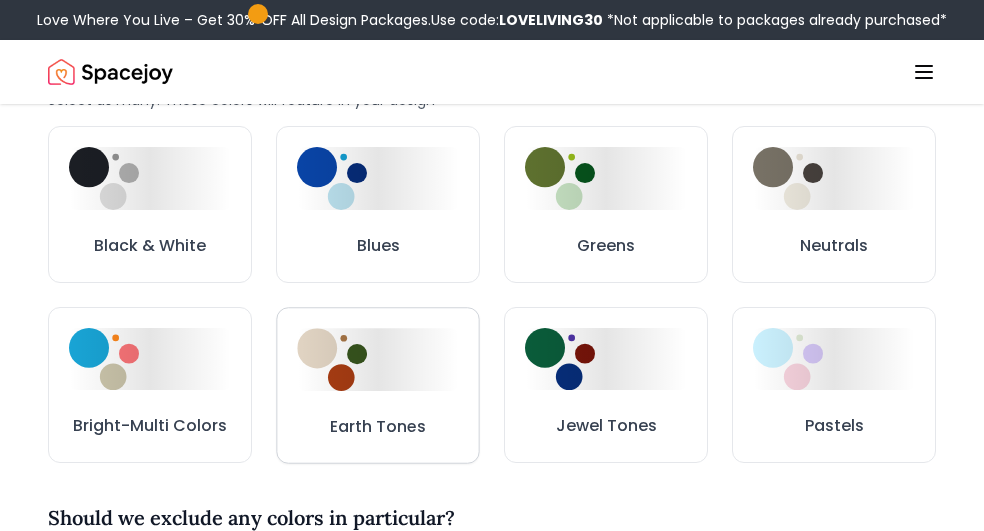 click at bounding box center [377, 359] 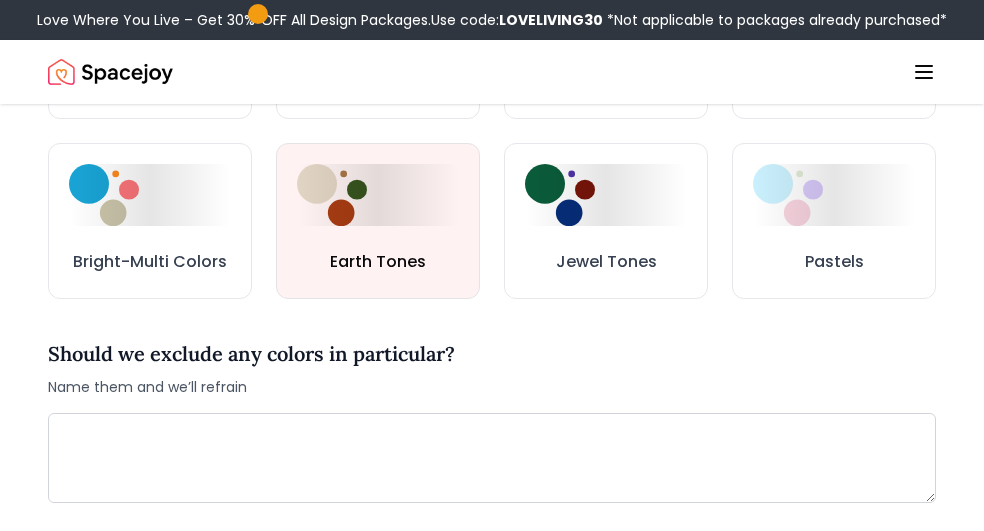 scroll, scrollTop: 1340, scrollLeft: 0, axis: vertical 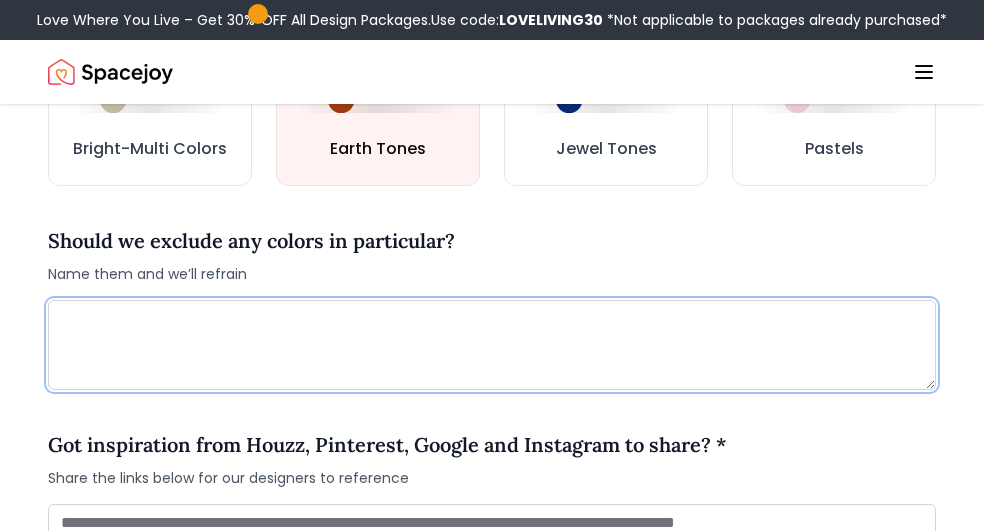 click at bounding box center [492, 345] 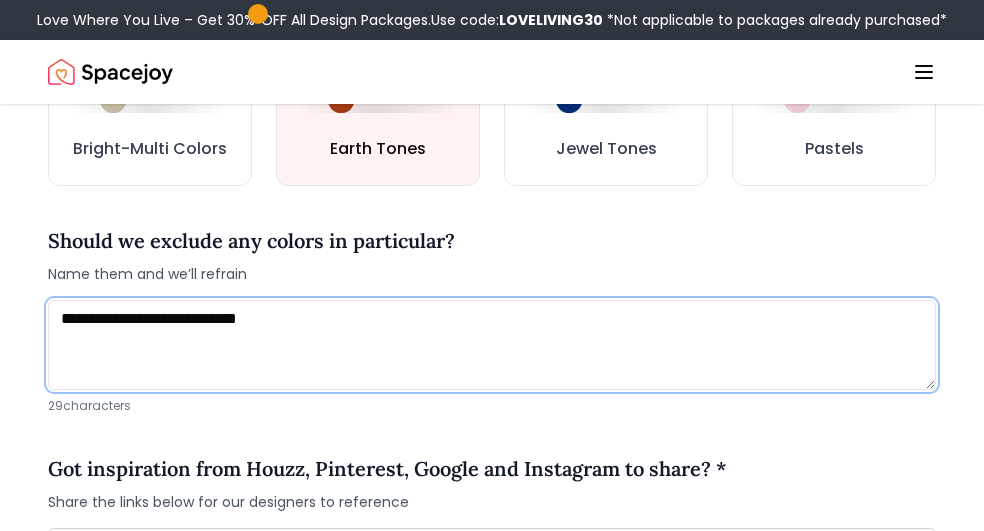 scroll, scrollTop: 1368, scrollLeft: 0, axis: vertical 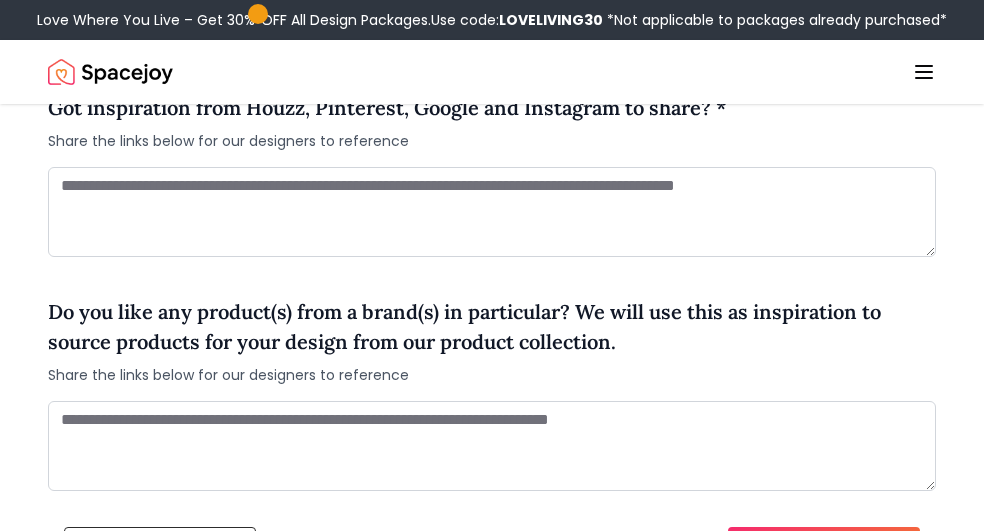 type on "**********" 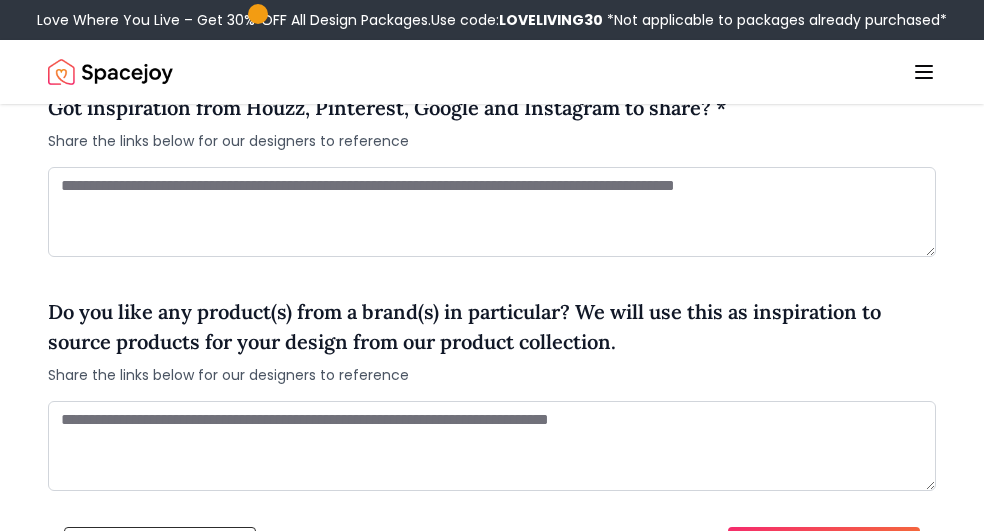 scroll, scrollTop: 1730, scrollLeft: 0, axis: vertical 